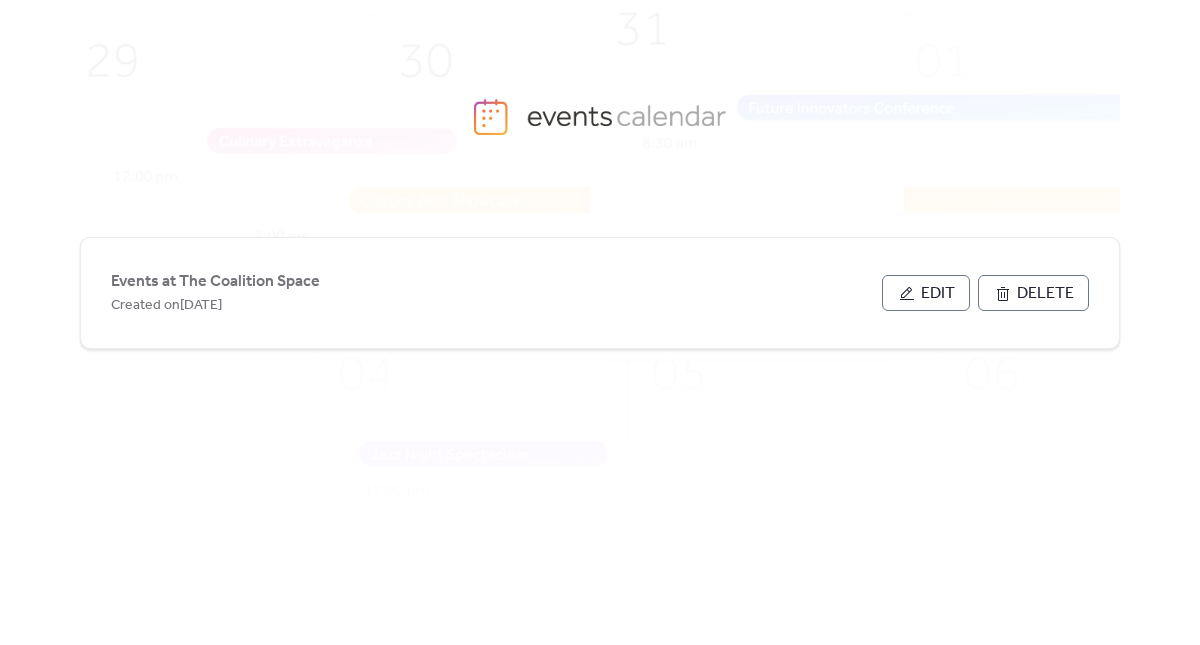 scroll, scrollTop: 0, scrollLeft: 0, axis: both 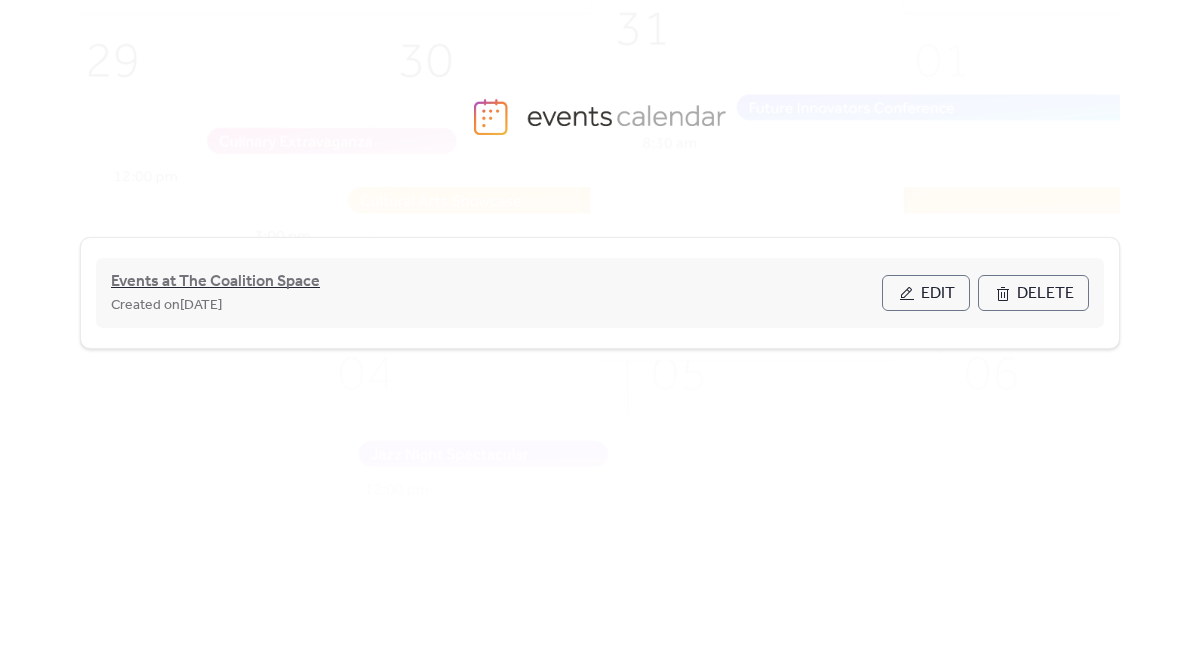 click on "Events at The Coalition Space" at bounding box center [215, 282] 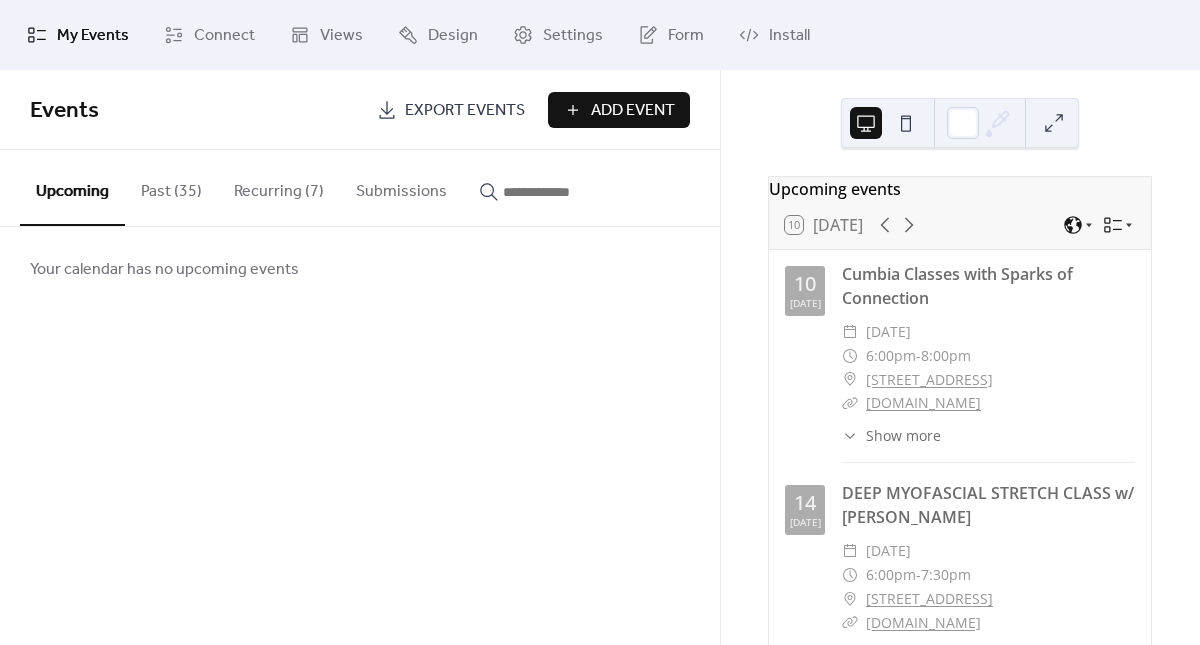 click on "Add Event" at bounding box center (633, 111) 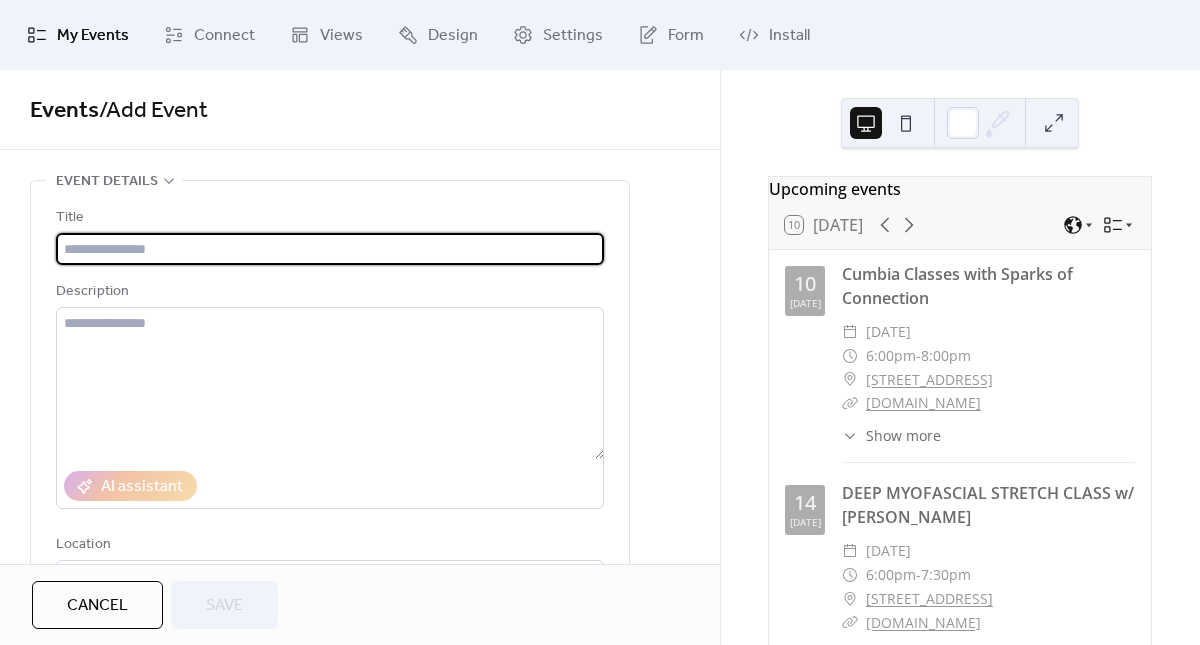 paste on "**********" 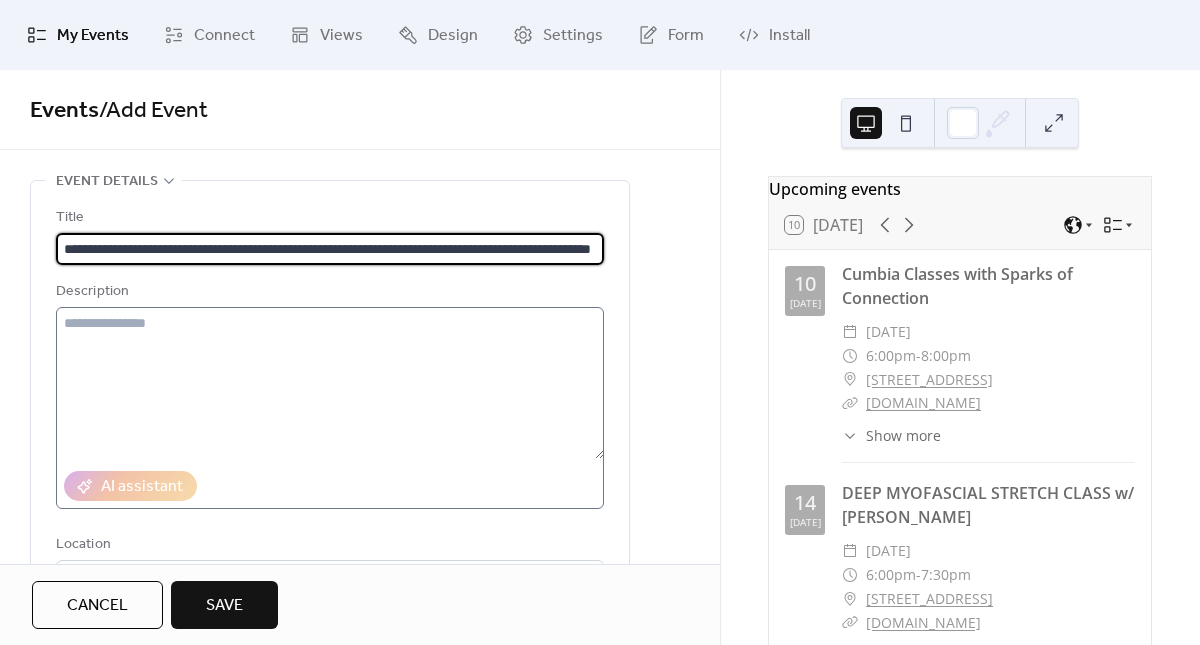 type on "**********" 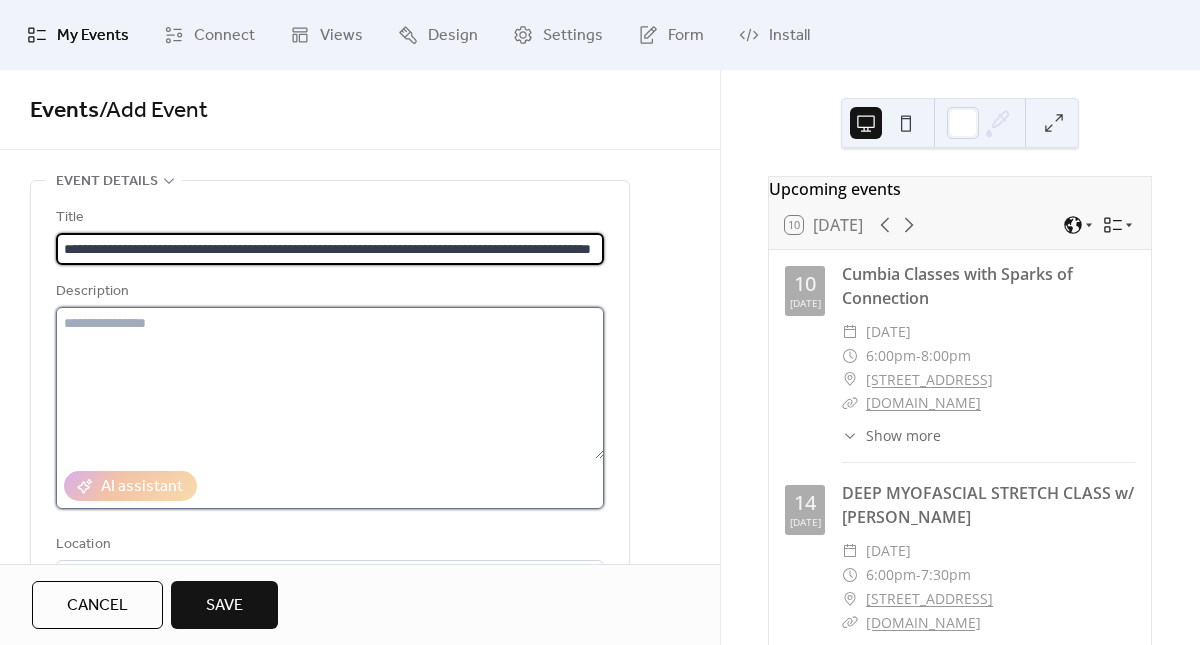 click at bounding box center [330, 383] 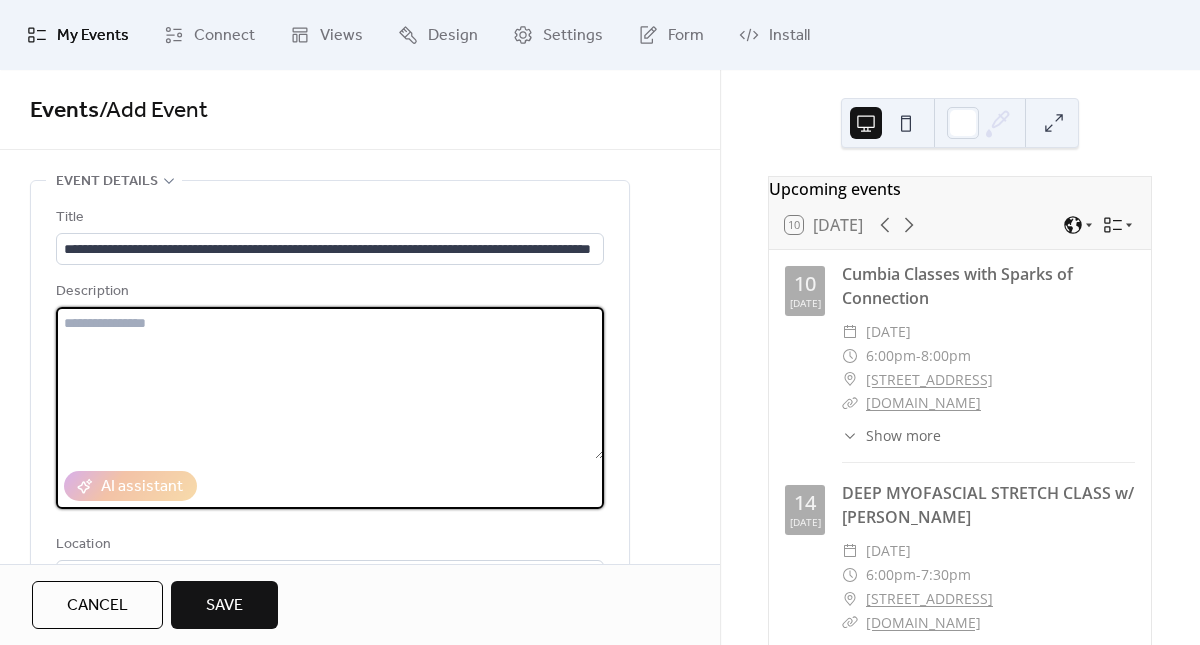 paste on "**********" 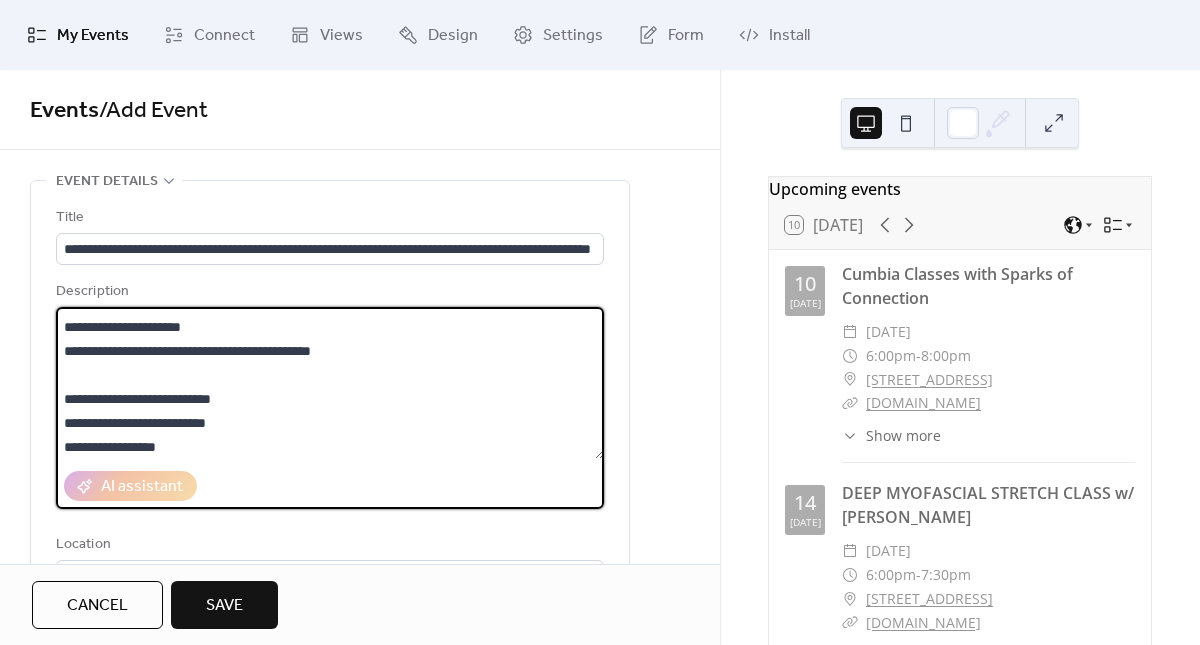scroll, scrollTop: 625, scrollLeft: 0, axis: vertical 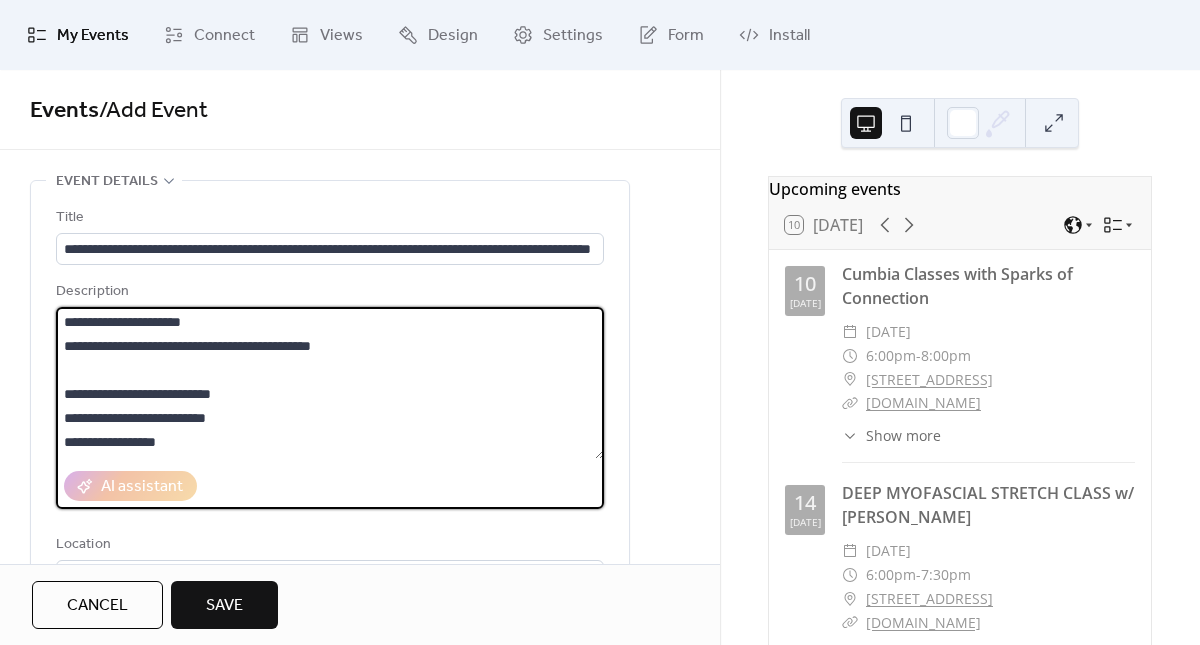drag, startPoint x: 384, startPoint y: 418, endPoint x: 35, endPoint y: 384, distance: 350.65225 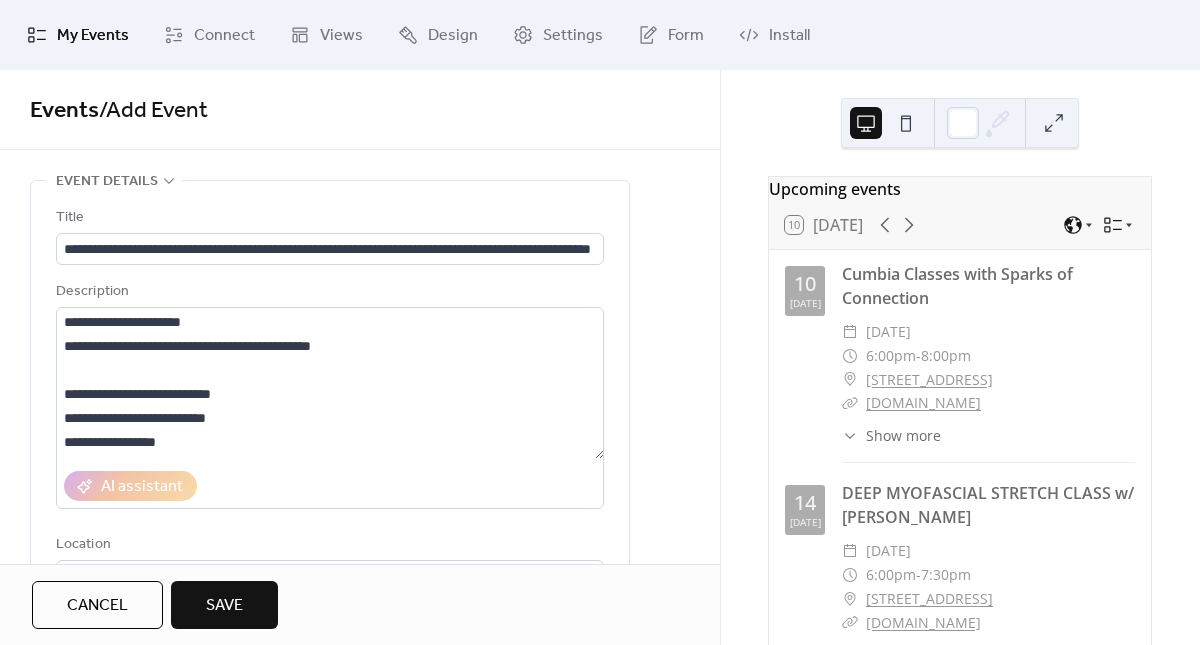 click on "**********" at bounding box center (330, 455) 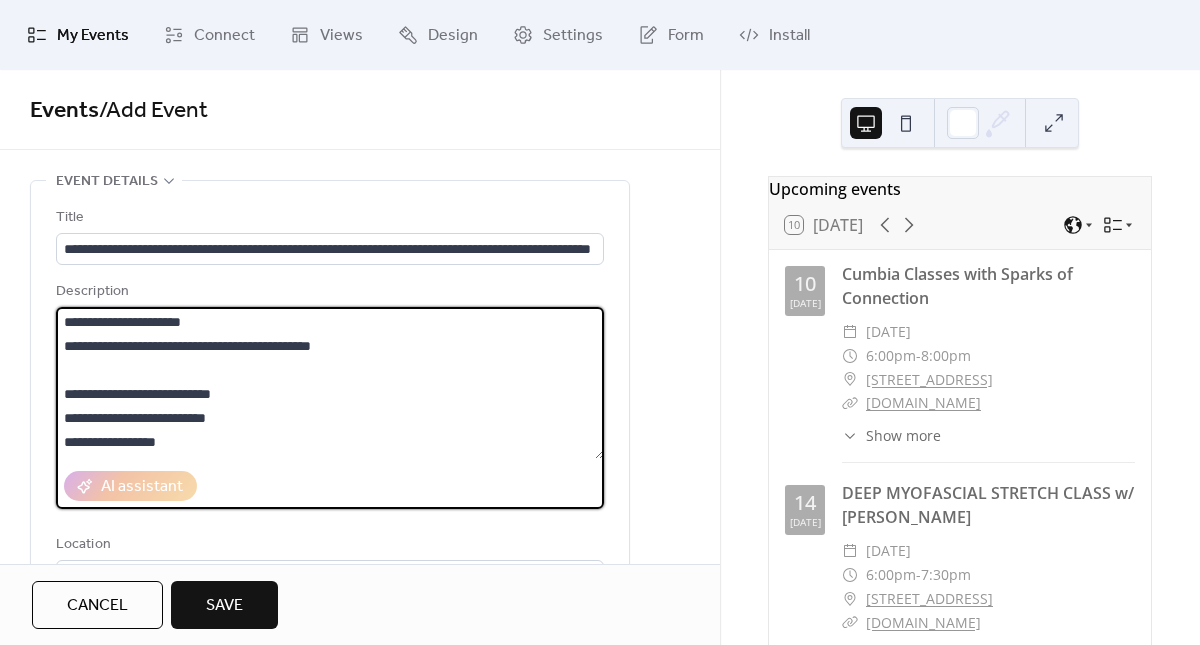 drag, startPoint x: 63, startPoint y: 391, endPoint x: 409, endPoint y: 425, distance: 347.6665 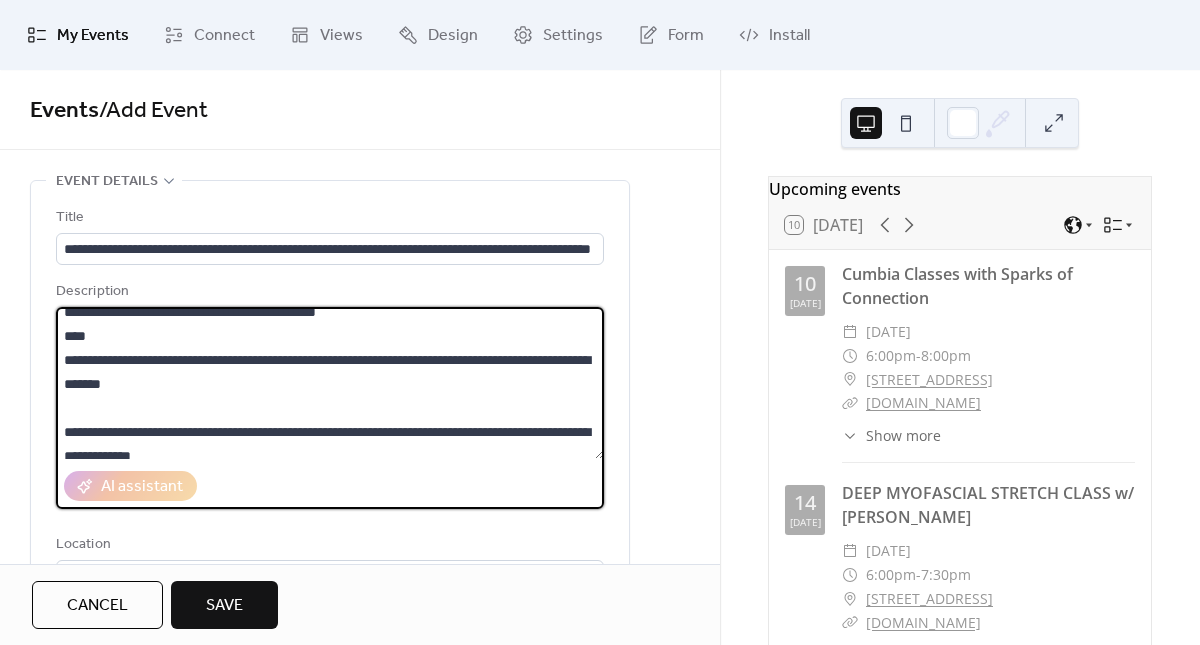 scroll, scrollTop: 768, scrollLeft: 0, axis: vertical 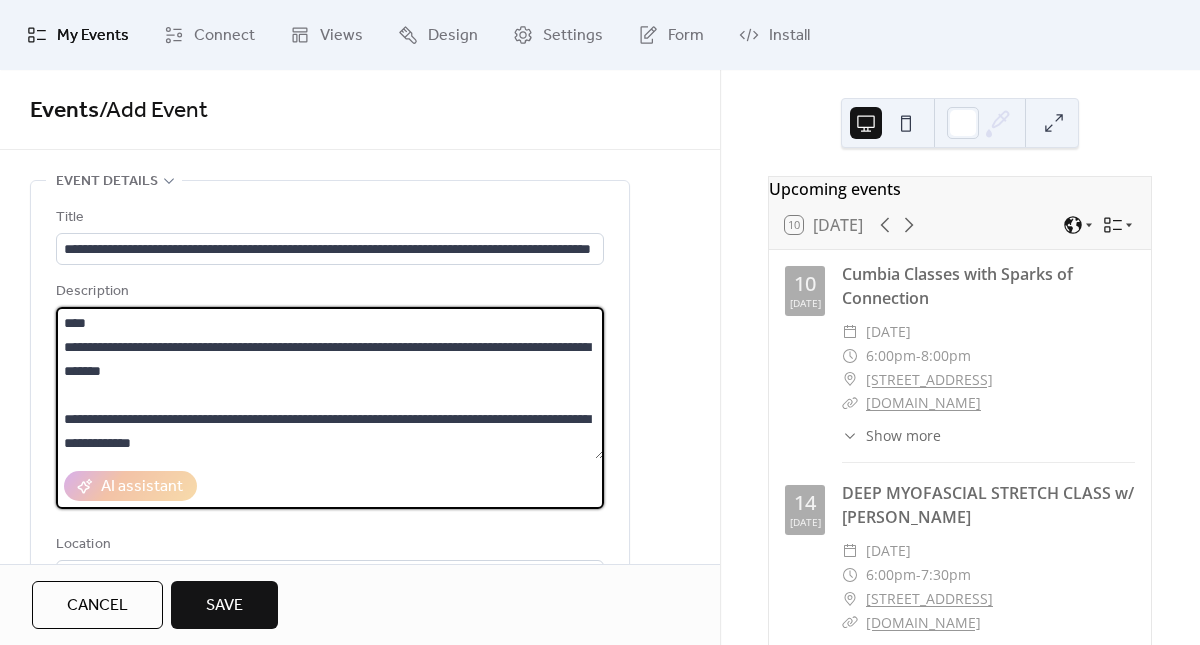 click at bounding box center (330, 383) 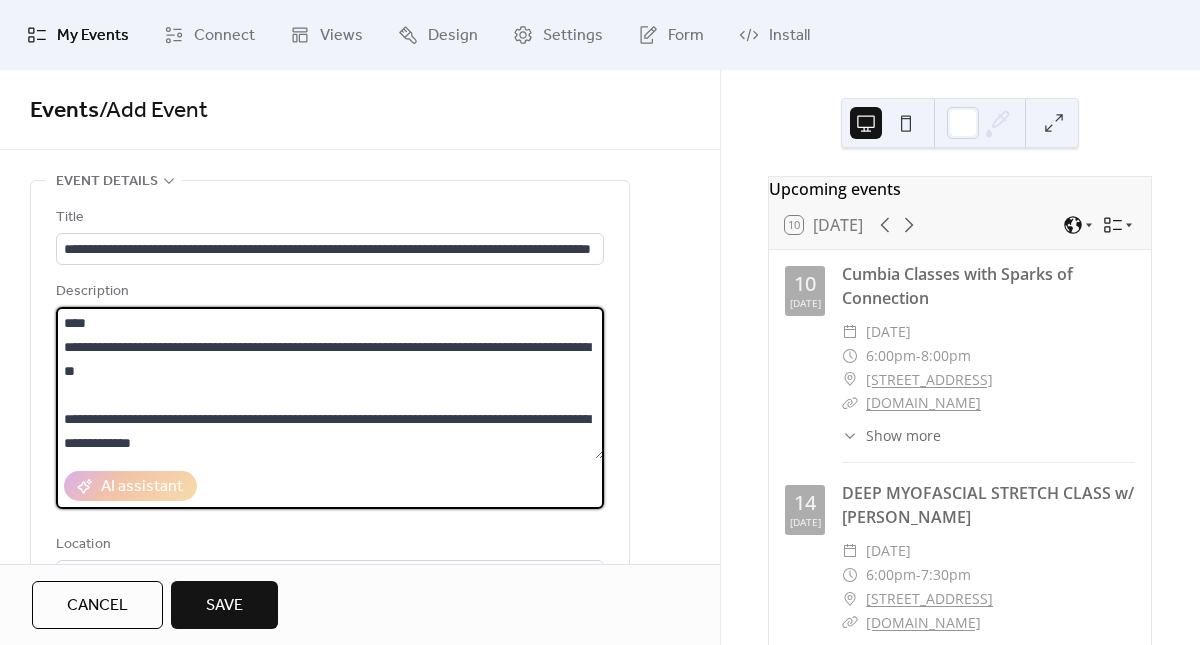 click at bounding box center [330, 383] 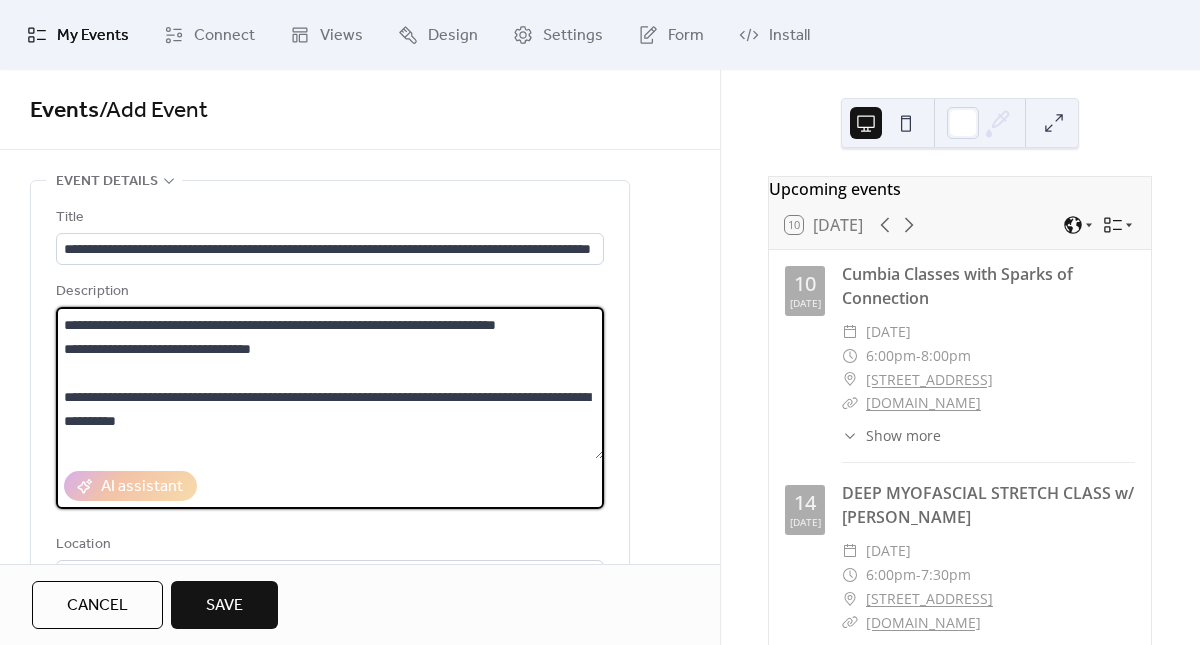 scroll, scrollTop: 57, scrollLeft: 0, axis: vertical 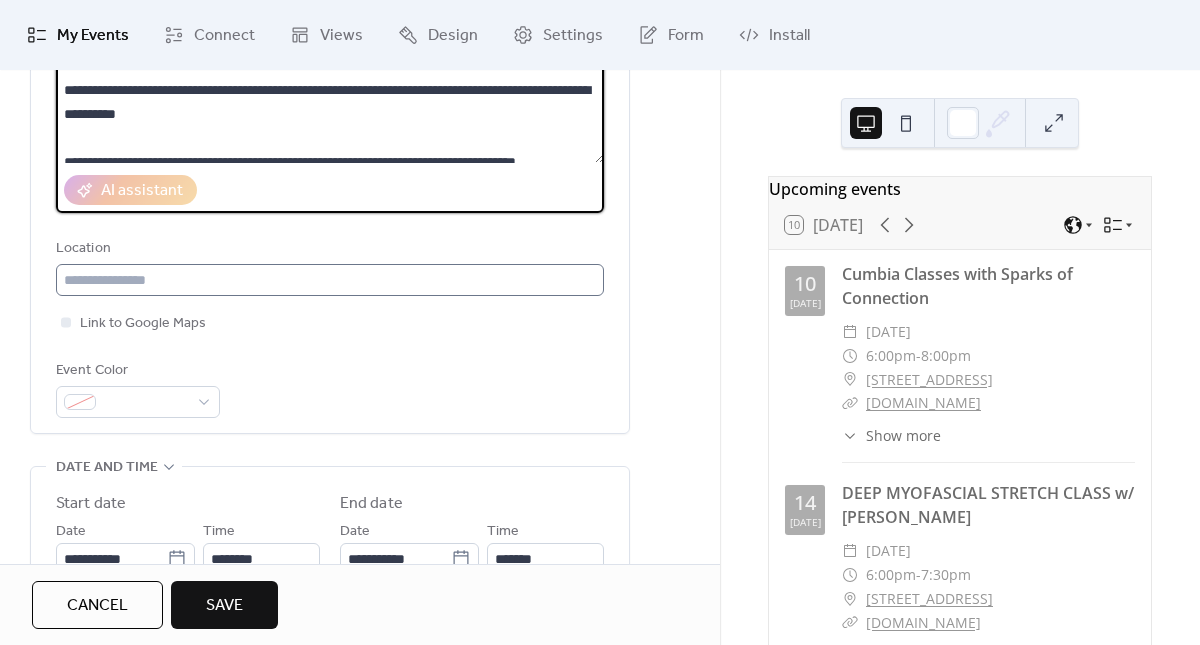 type on "**********" 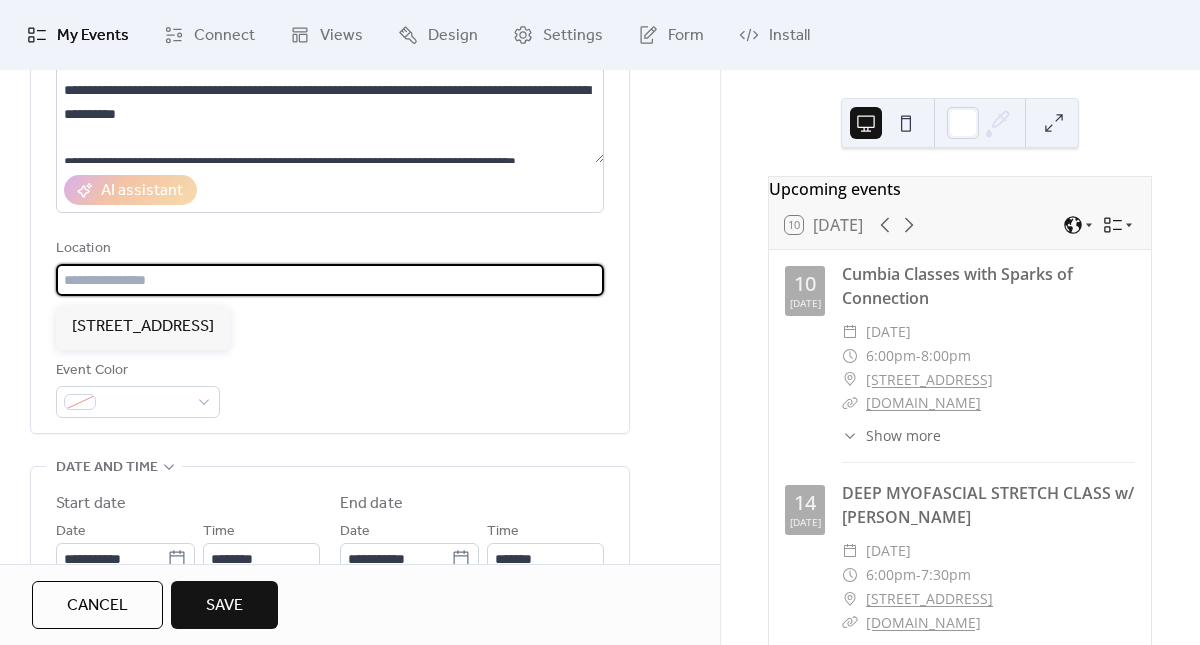 click at bounding box center [330, 280] 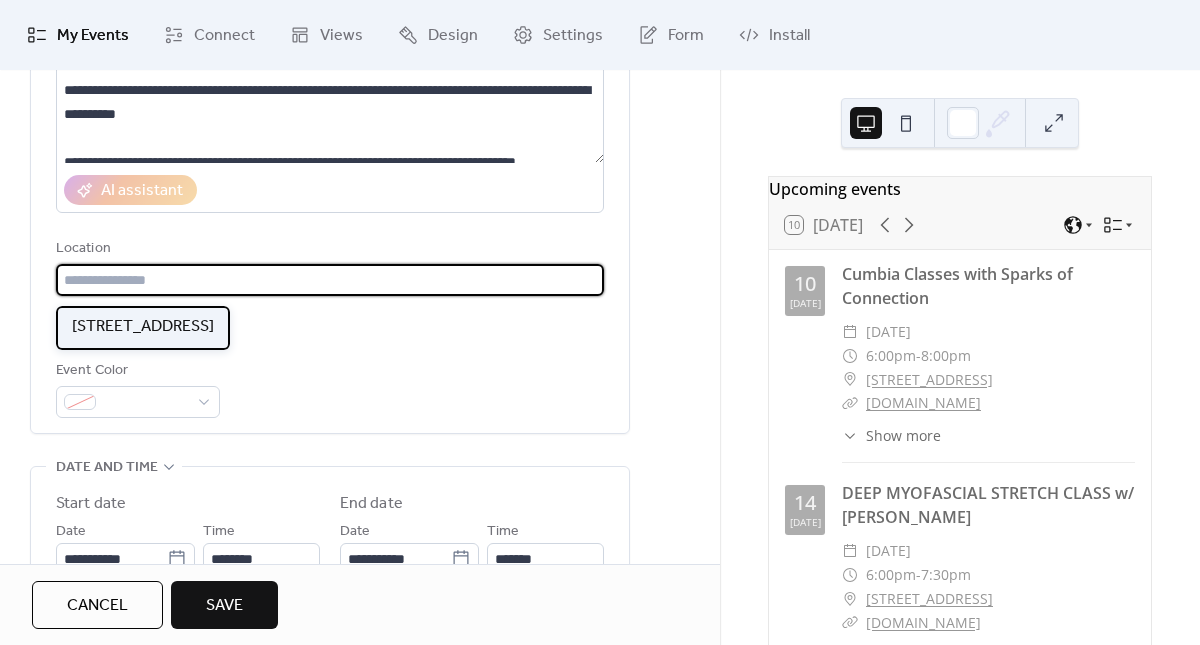 click on "[STREET_ADDRESS]" at bounding box center [143, 327] 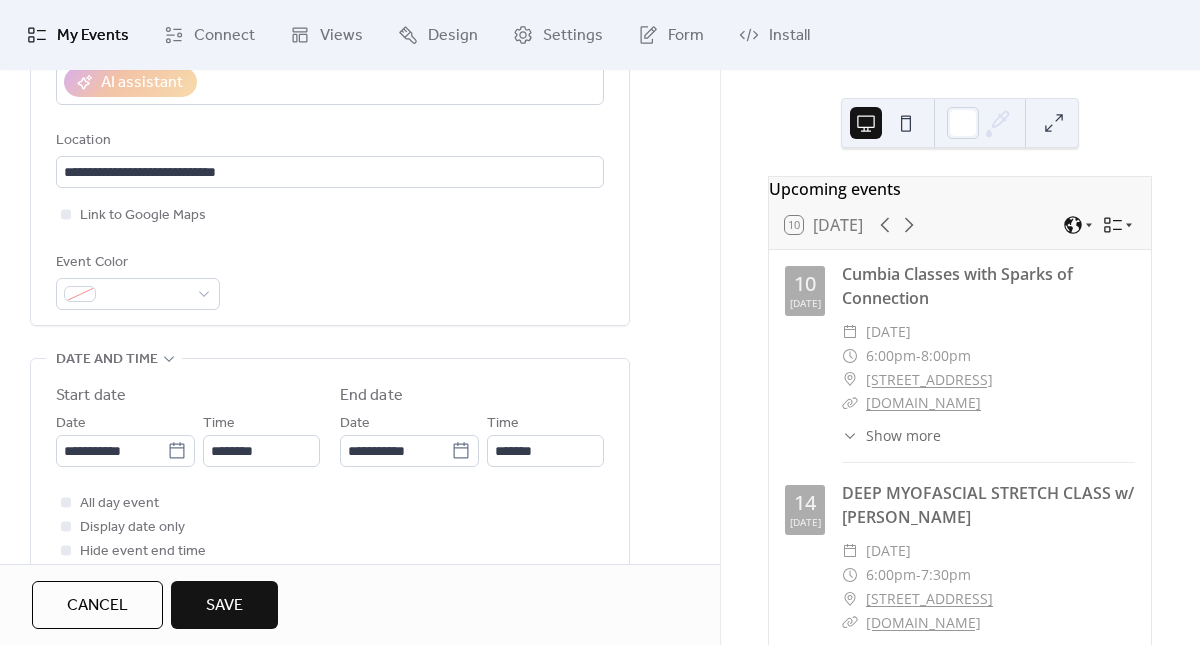 scroll, scrollTop: 410, scrollLeft: 0, axis: vertical 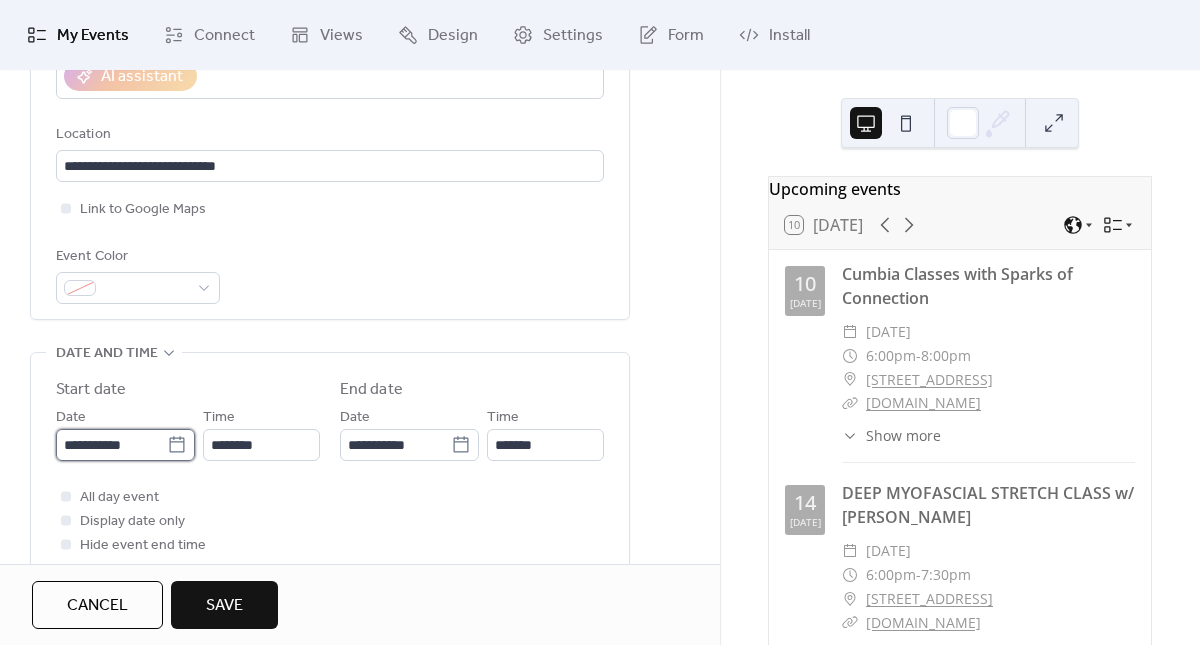 click on "**********" at bounding box center (111, 445) 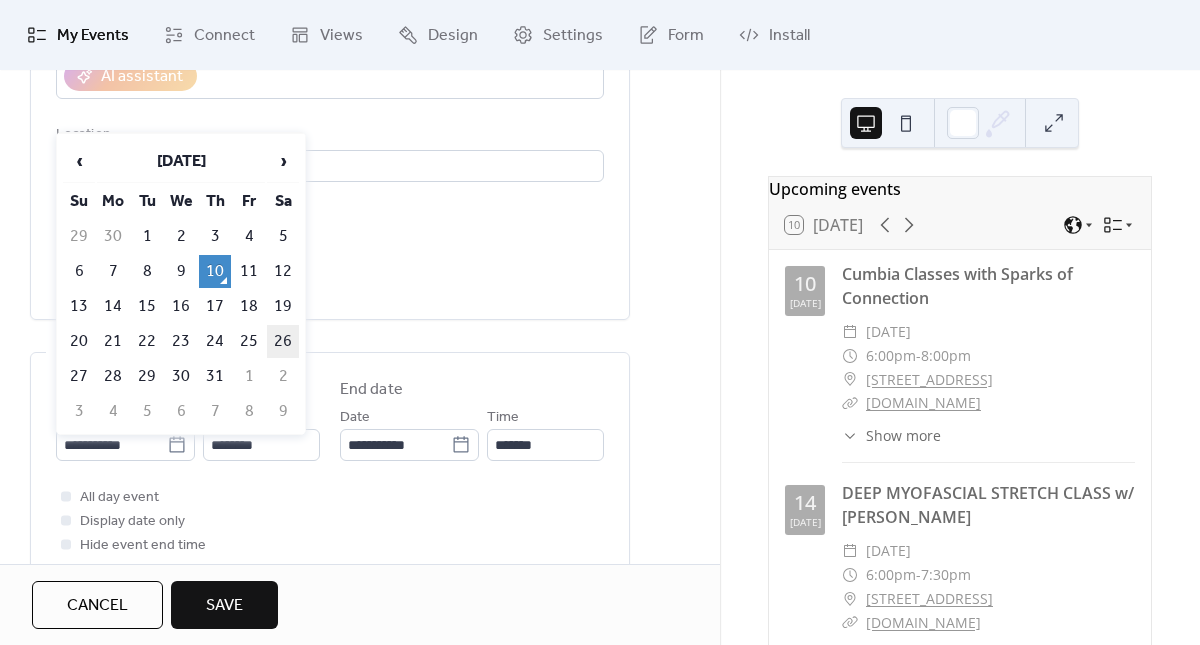 click on "26" at bounding box center [283, 341] 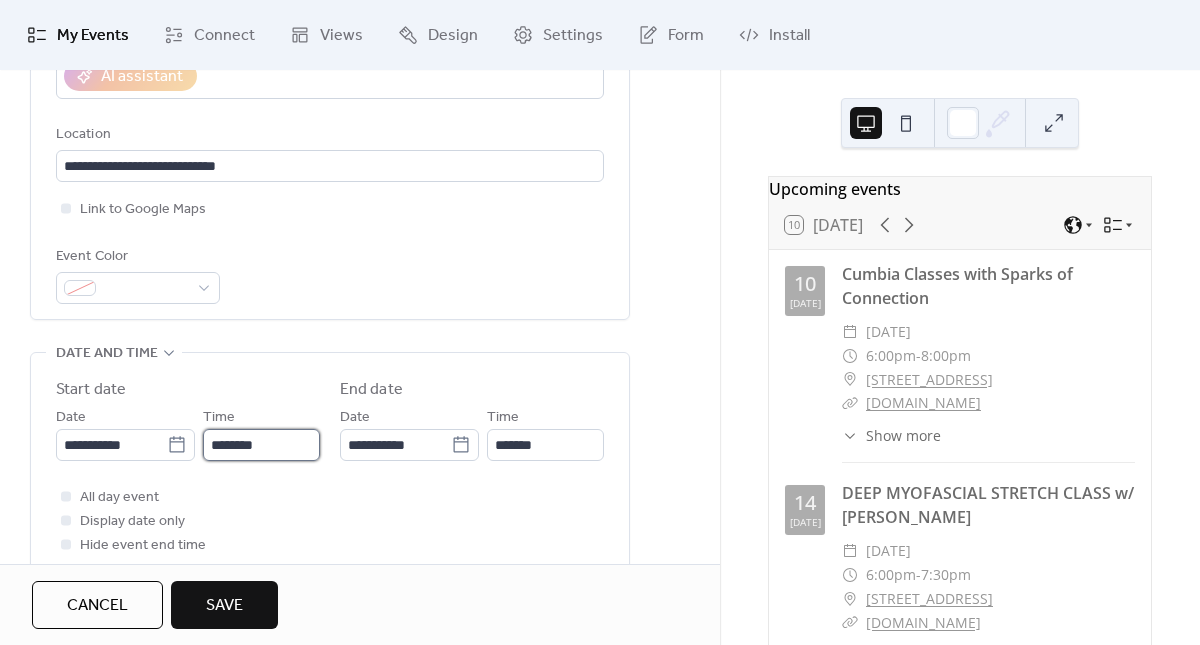 click on "********" at bounding box center [261, 445] 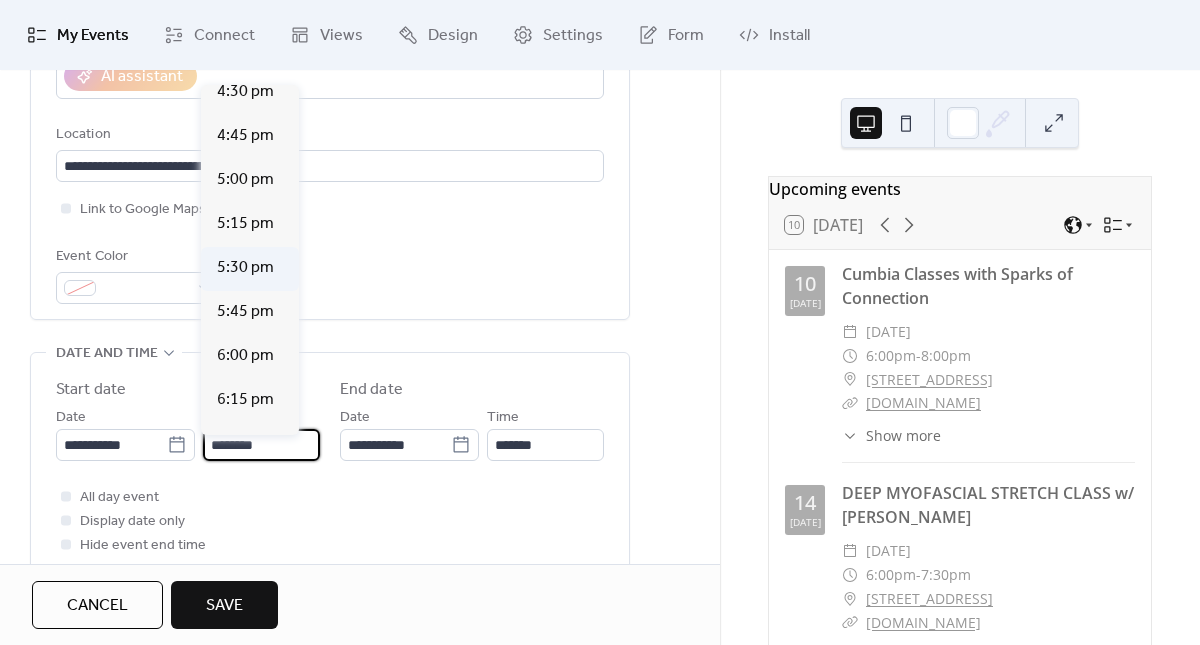 scroll, scrollTop: 2929, scrollLeft: 0, axis: vertical 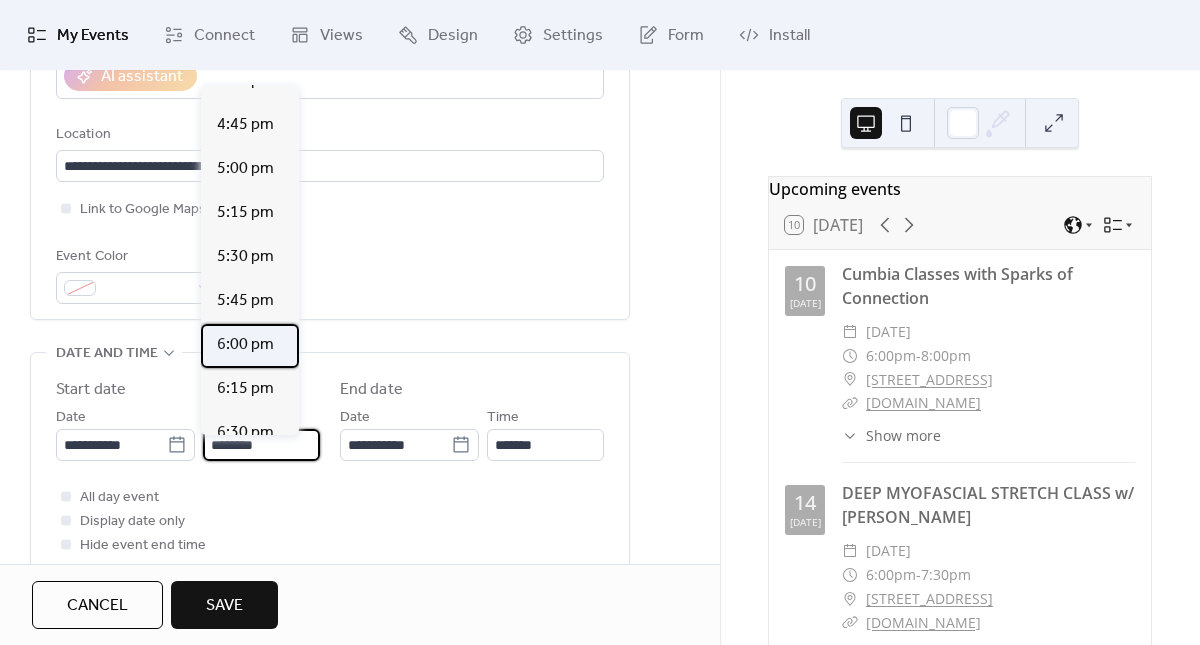 click on "6:00 pm" at bounding box center (245, 345) 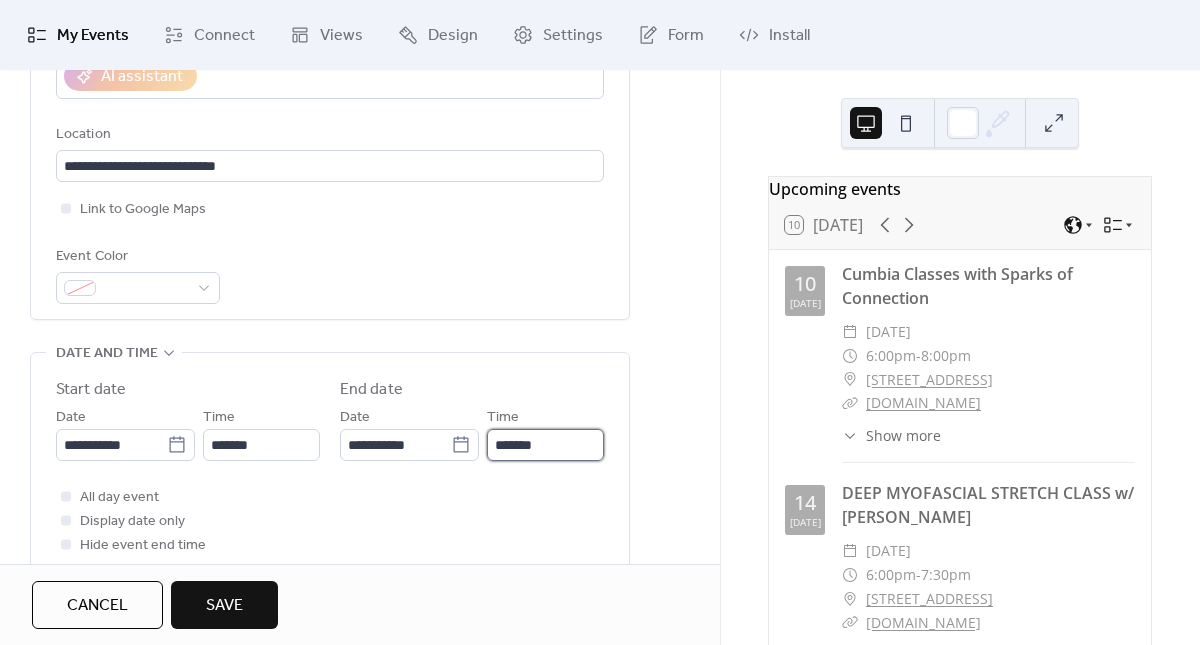 click on "*******" at bounding box center (545, 445) 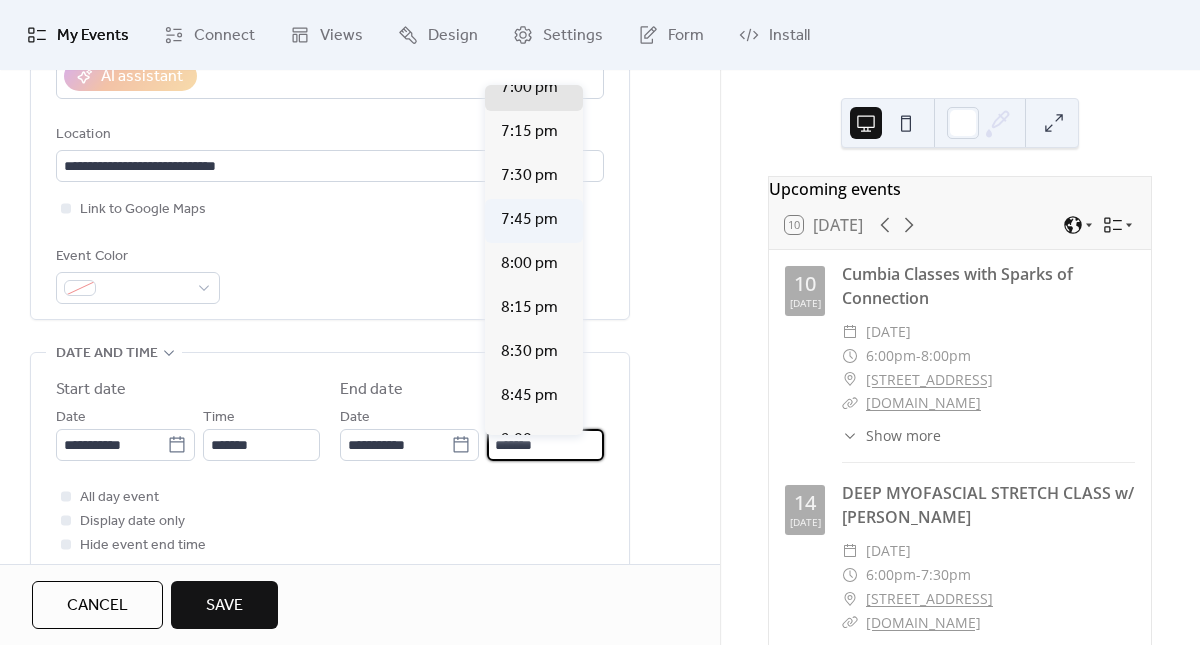 scroll, scrollTop: 188, scrollLeft: 0, axis: vertical 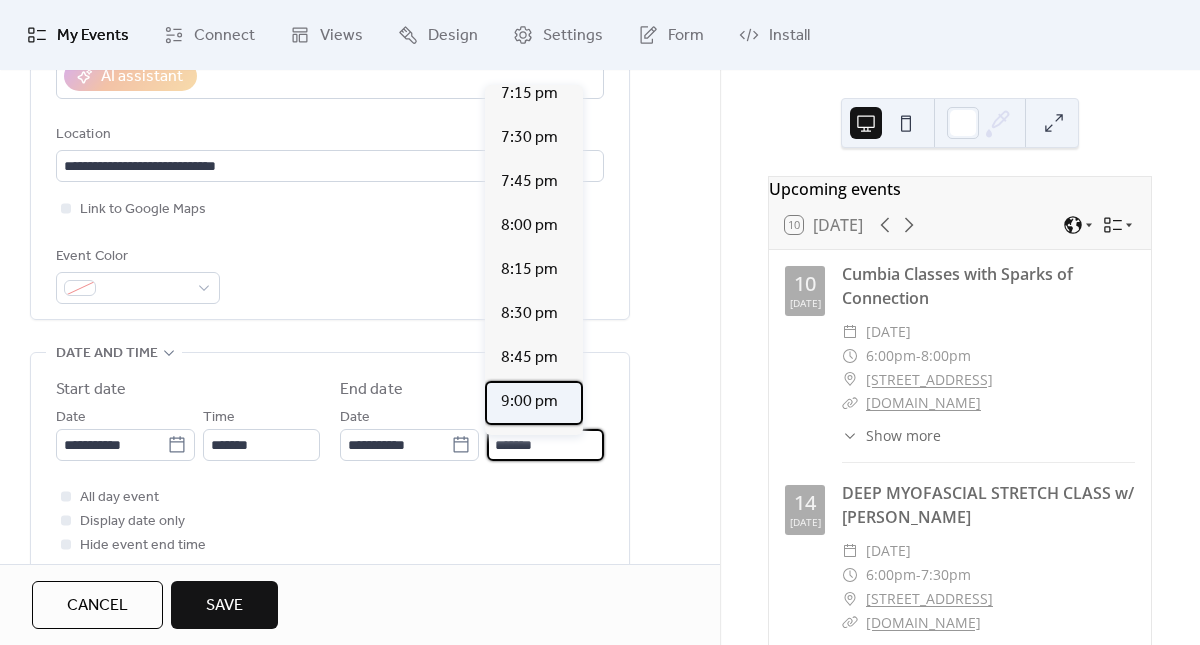 click on "9:00 pm" at bounding box center [529, 402] 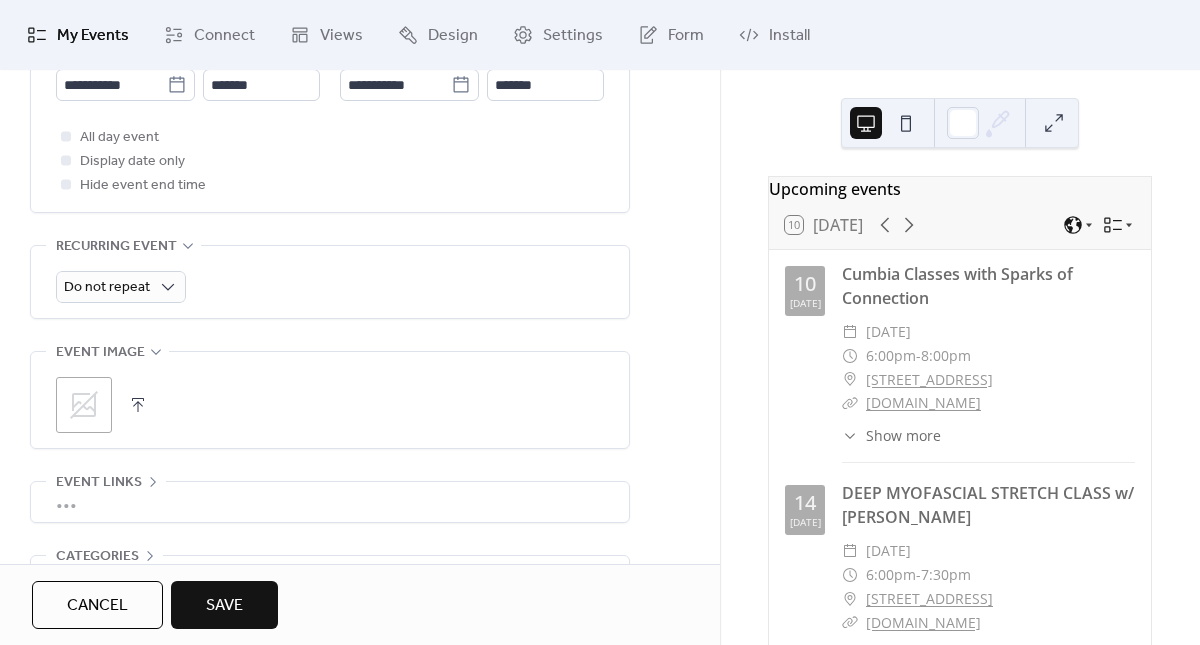 scroll, scrollTop: 796, scrollLeft: 0, axis: vertical 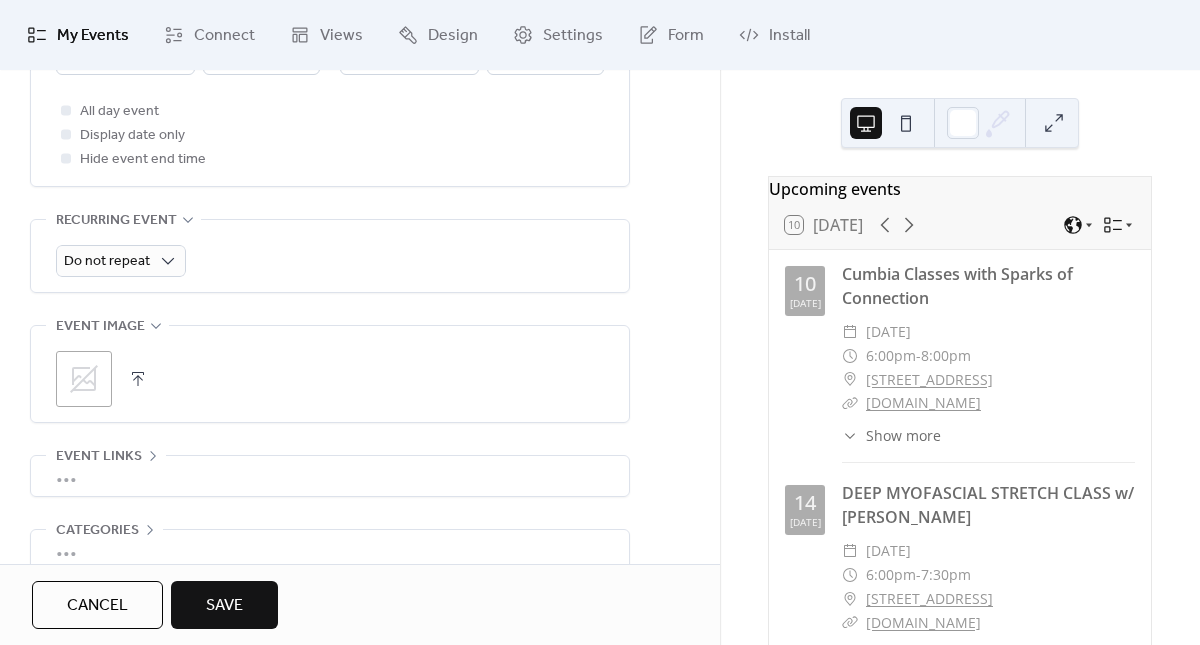 click 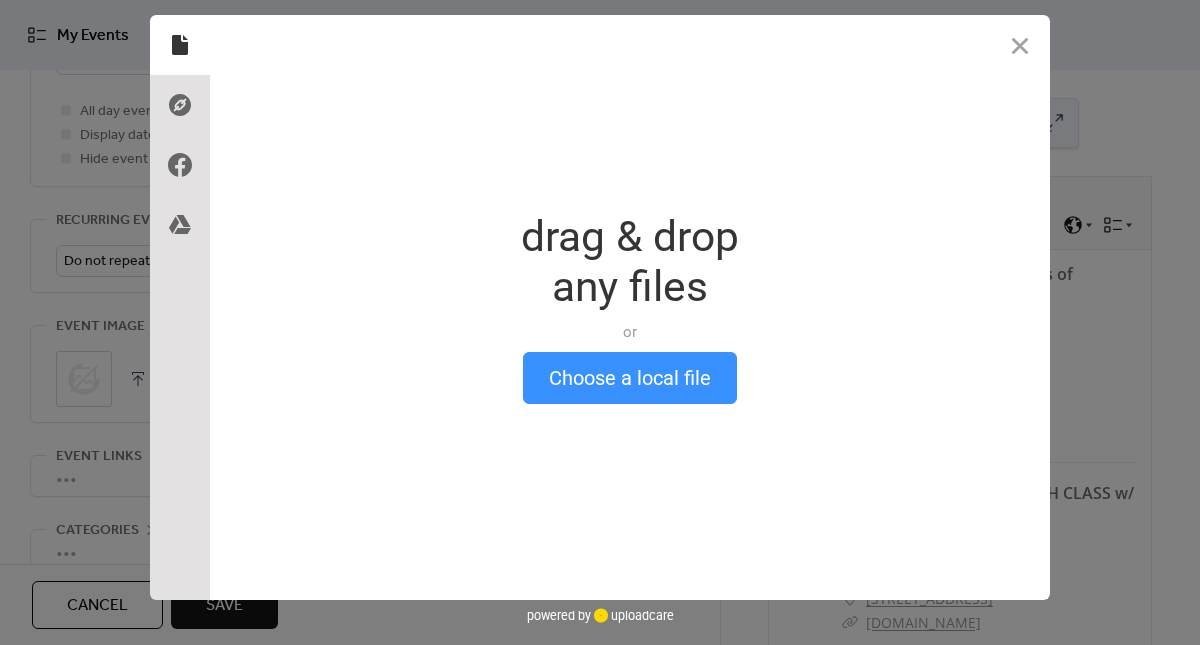 click on "Choose a local file" at bounding box center [630, 378] 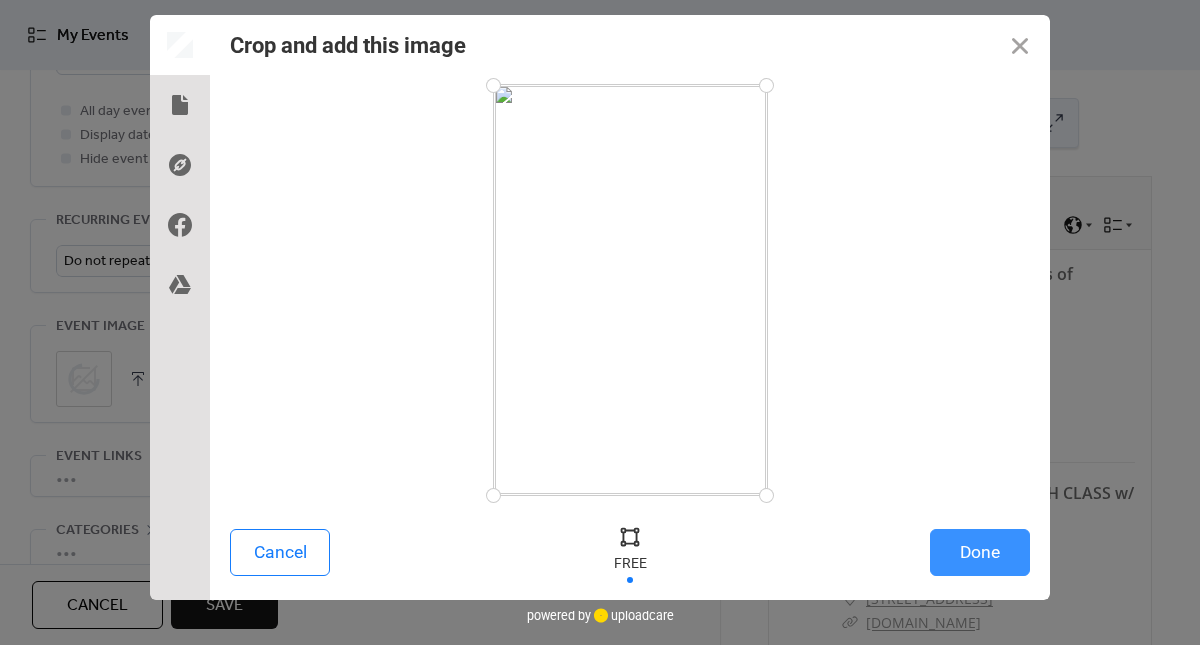 click on "Done" at bounding box center (980, 552) 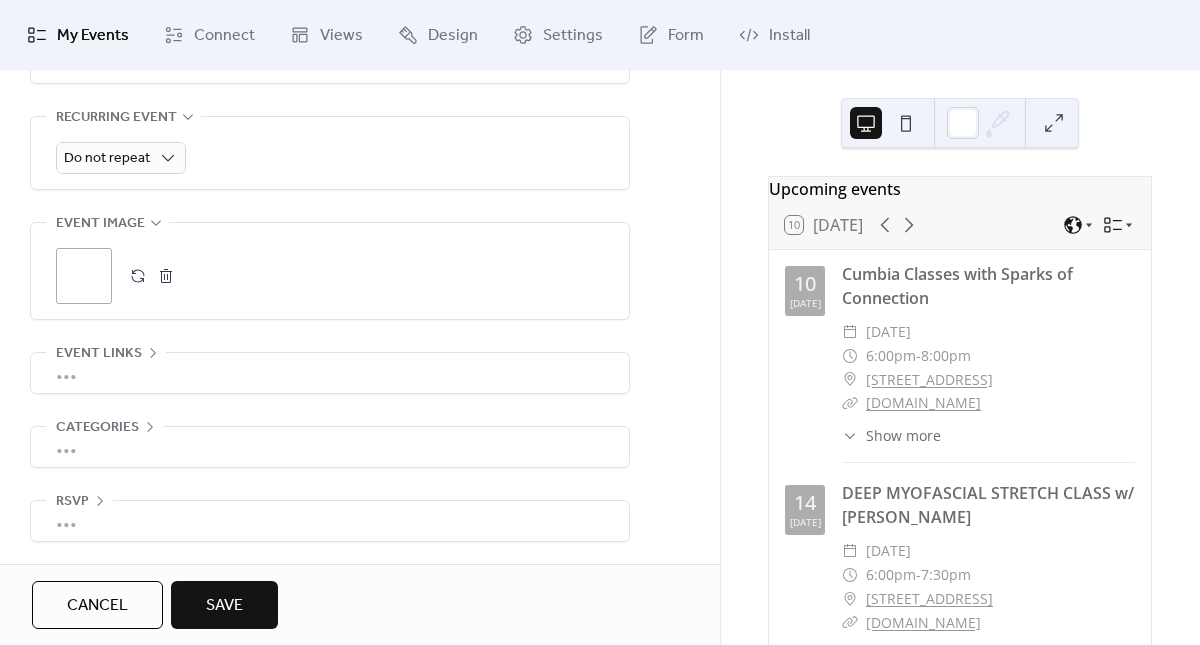 scroll, scrollTop: 908, scrollLeft: 0, axis: vertical 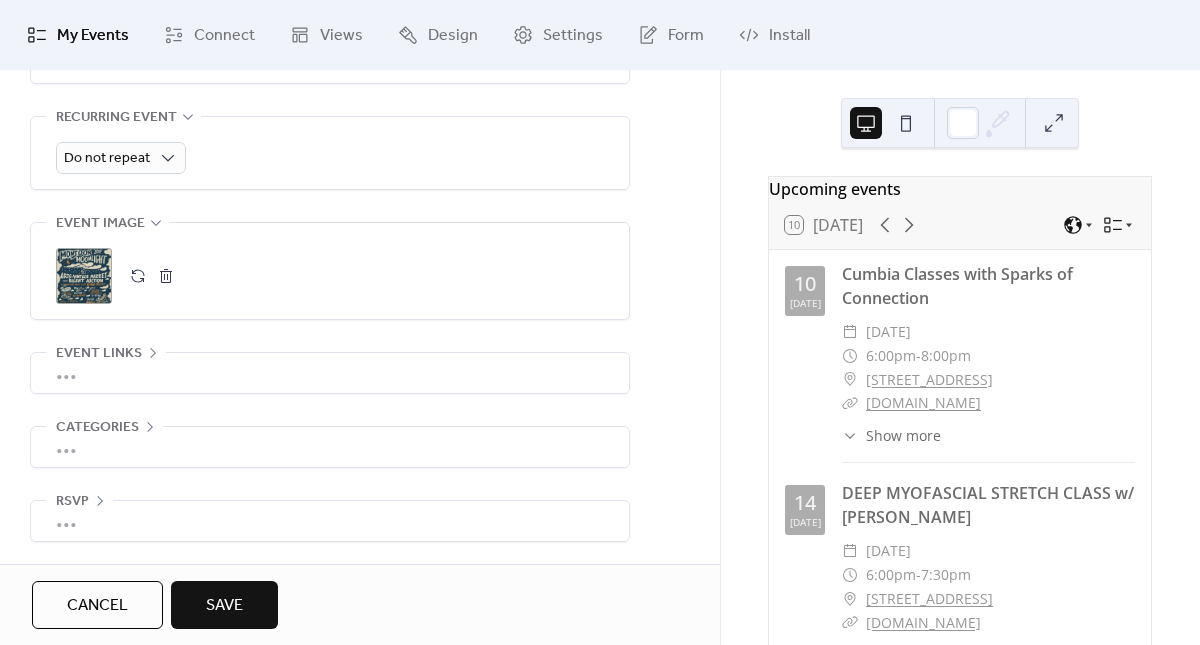 click on "•••" at bounding box center [330, 373] 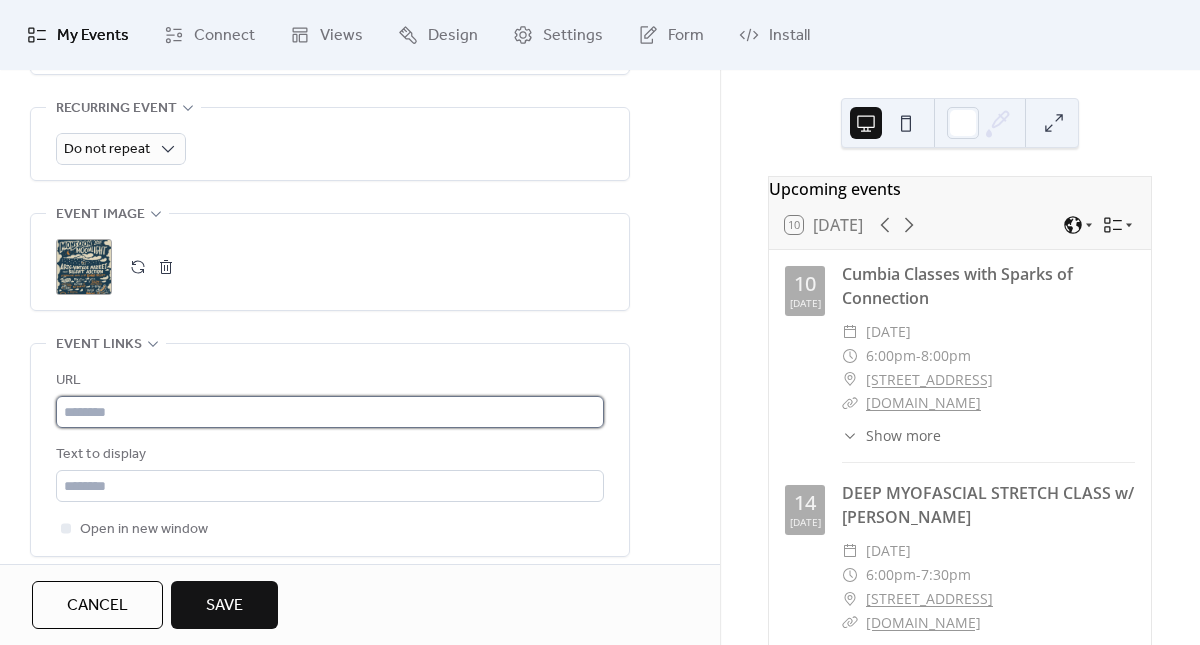 click at bounding box center (330, 412) 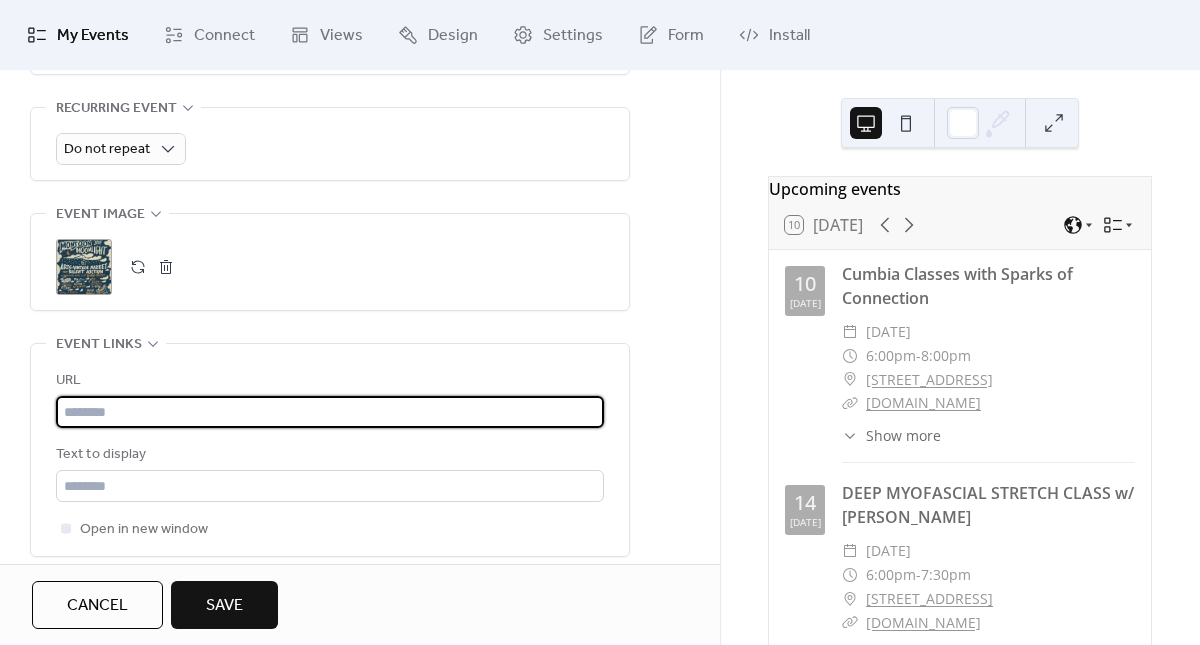 paste on "**********" 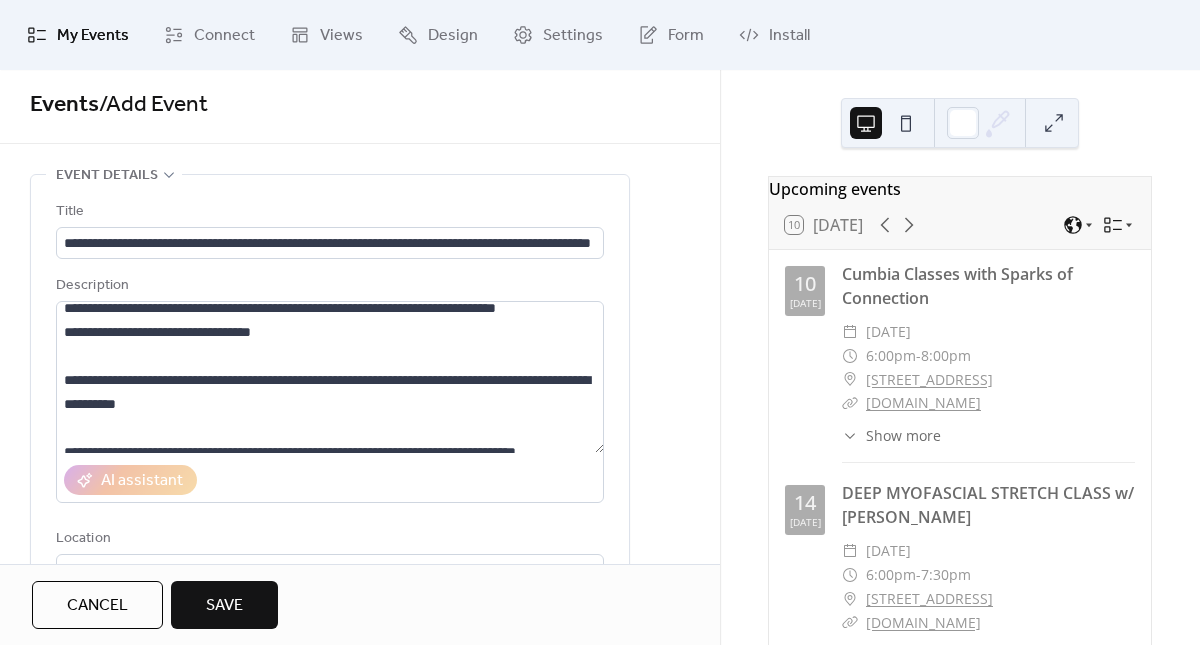 scroll, scrollTop: 8, scrollLeft: 0, axis: vertical 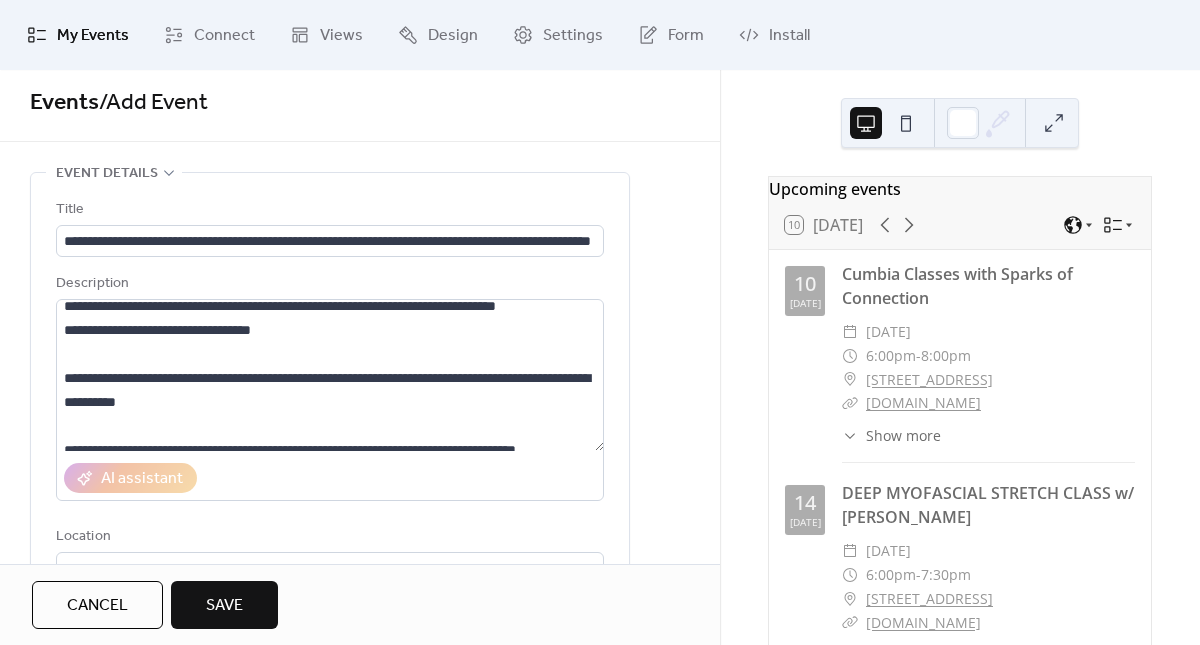 type on "**********" 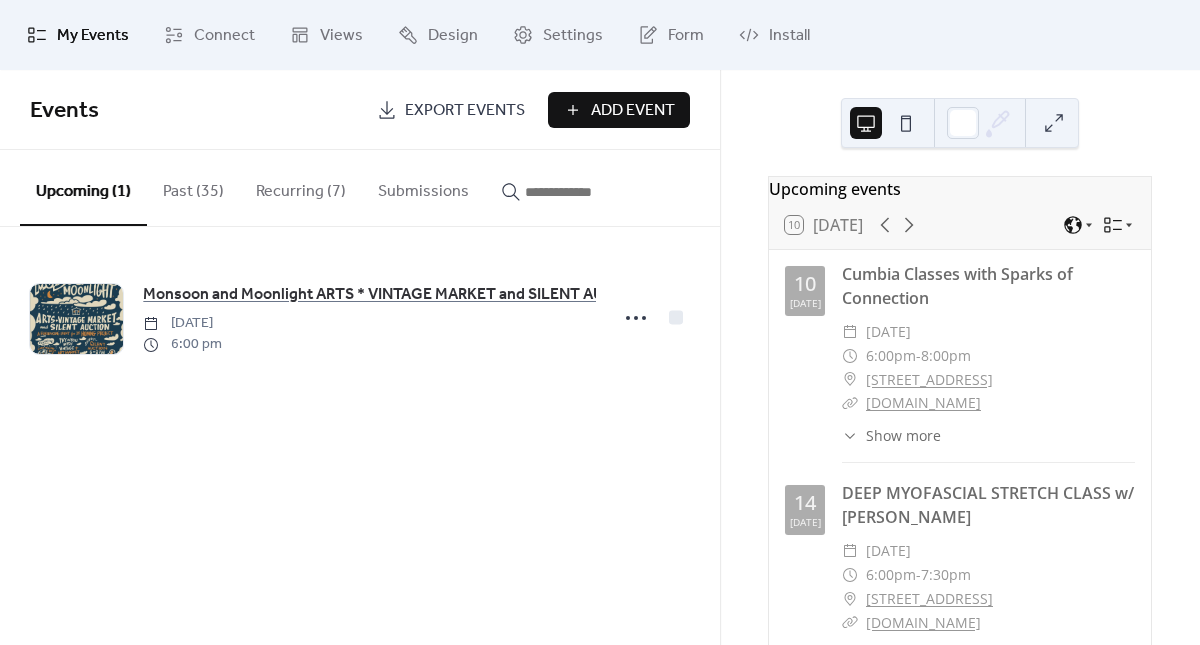 click on "Add Event" at bounding box center [633, 111] 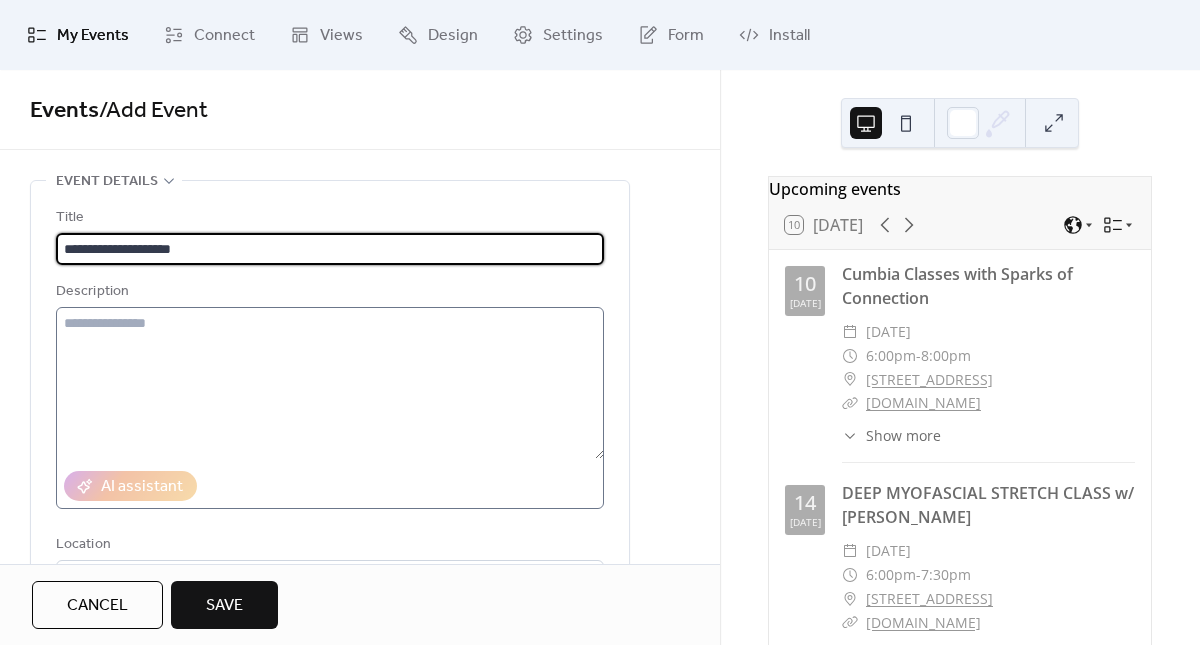 type on "**********" 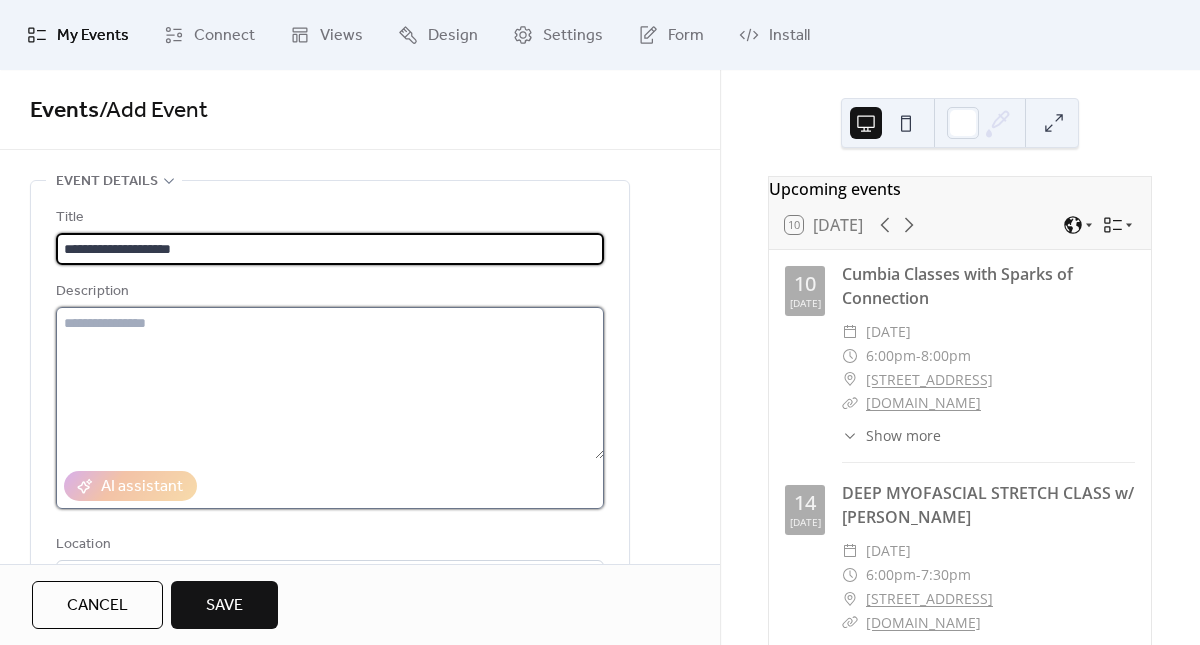 click at bounding box center (330, 383) 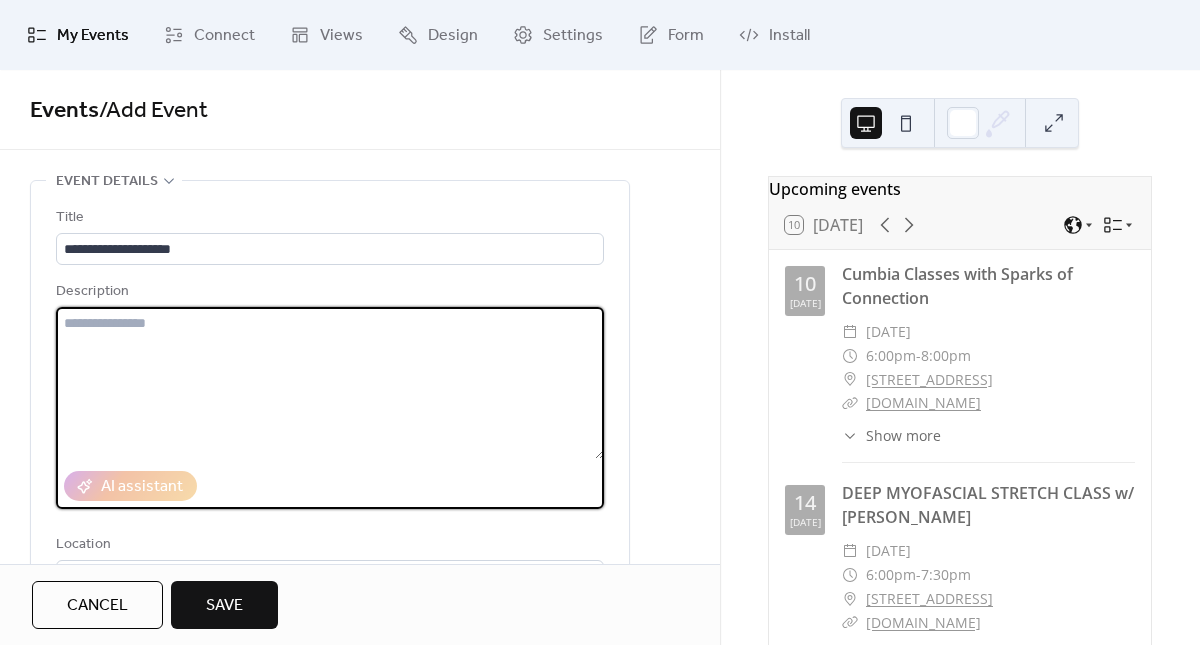 paste on "**********" 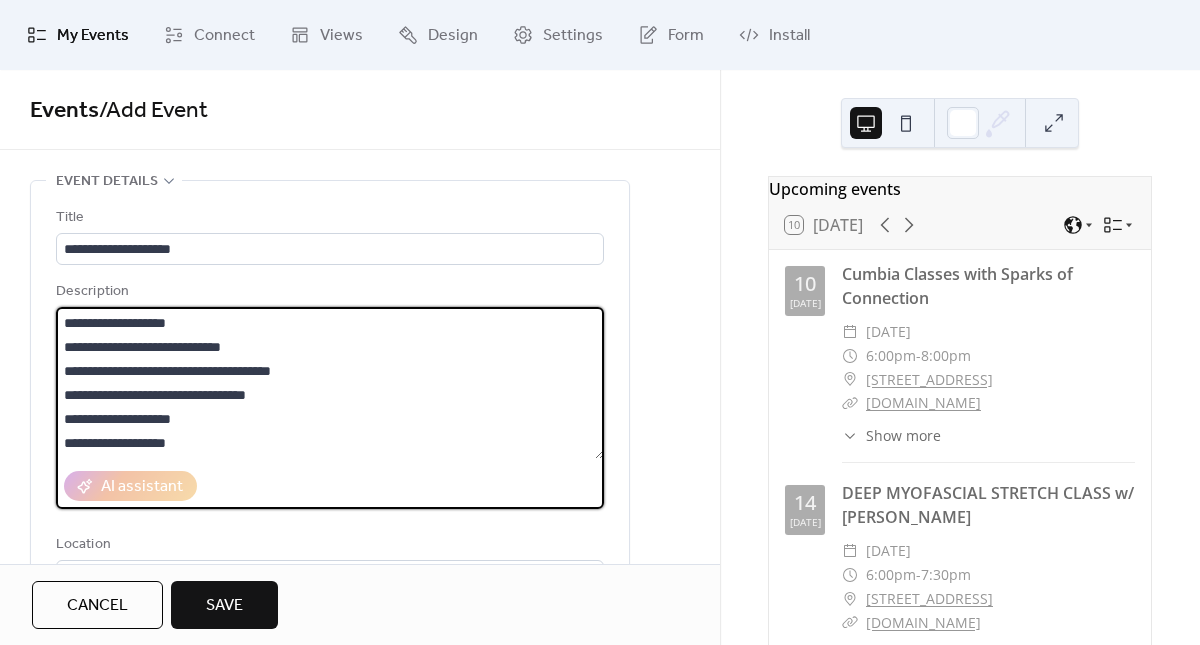 scroll, scrollTop: 48, scrollLeft: 0, axis: vertical 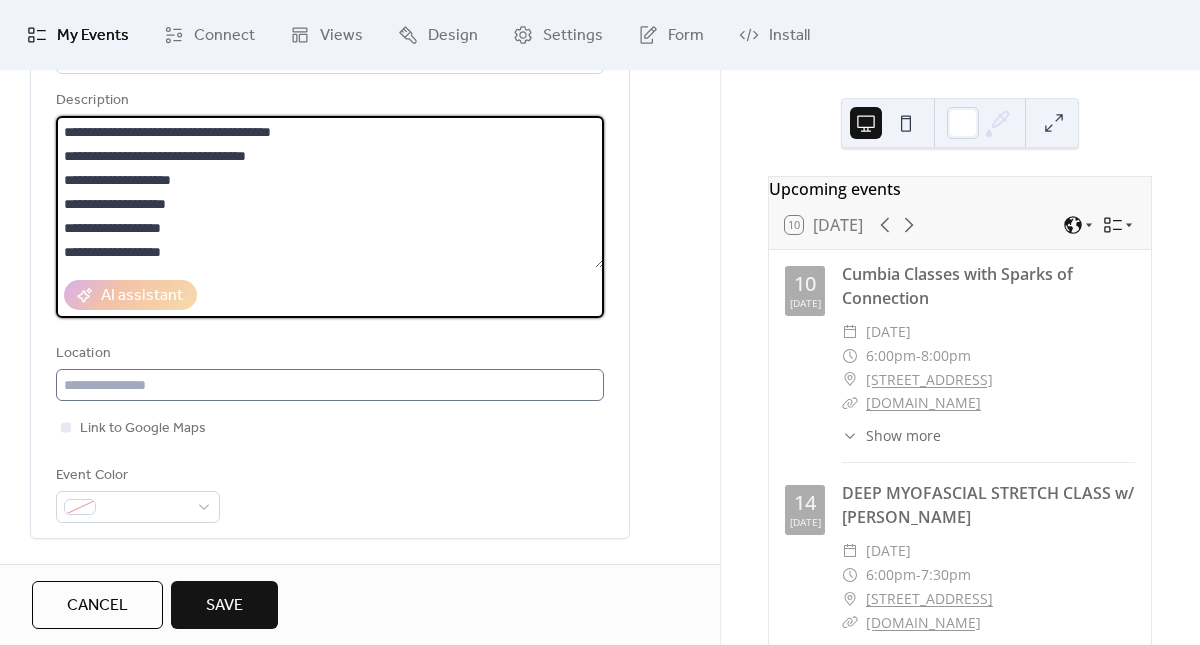 type on "**********" 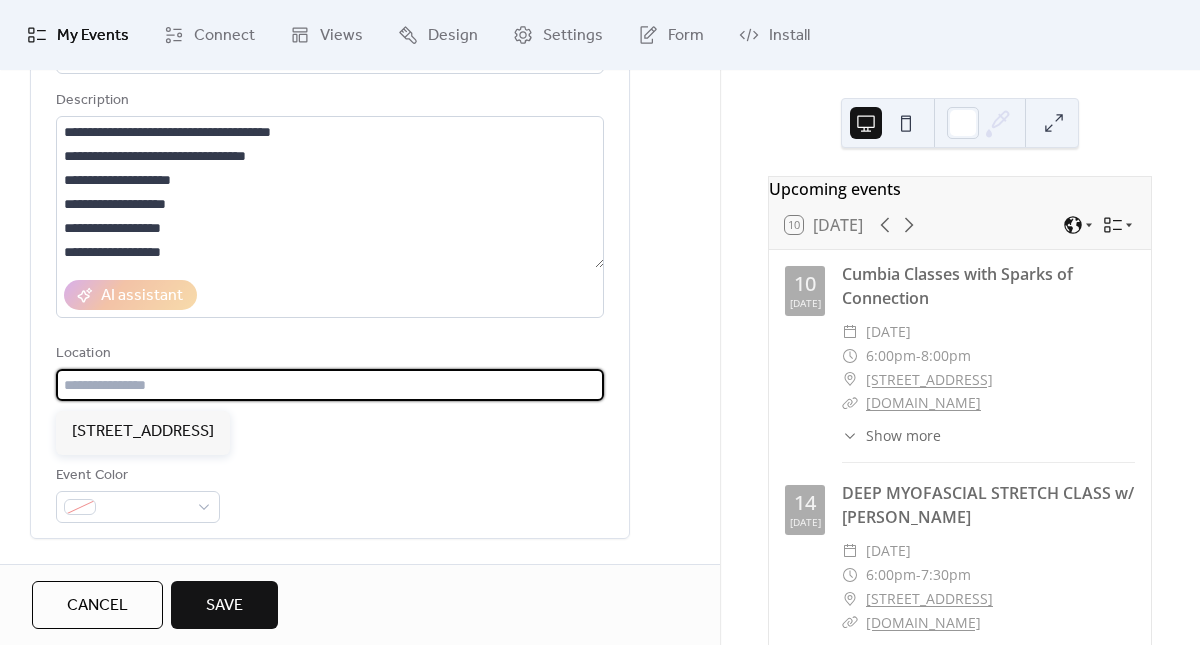 click at bounding box center [330, 385] 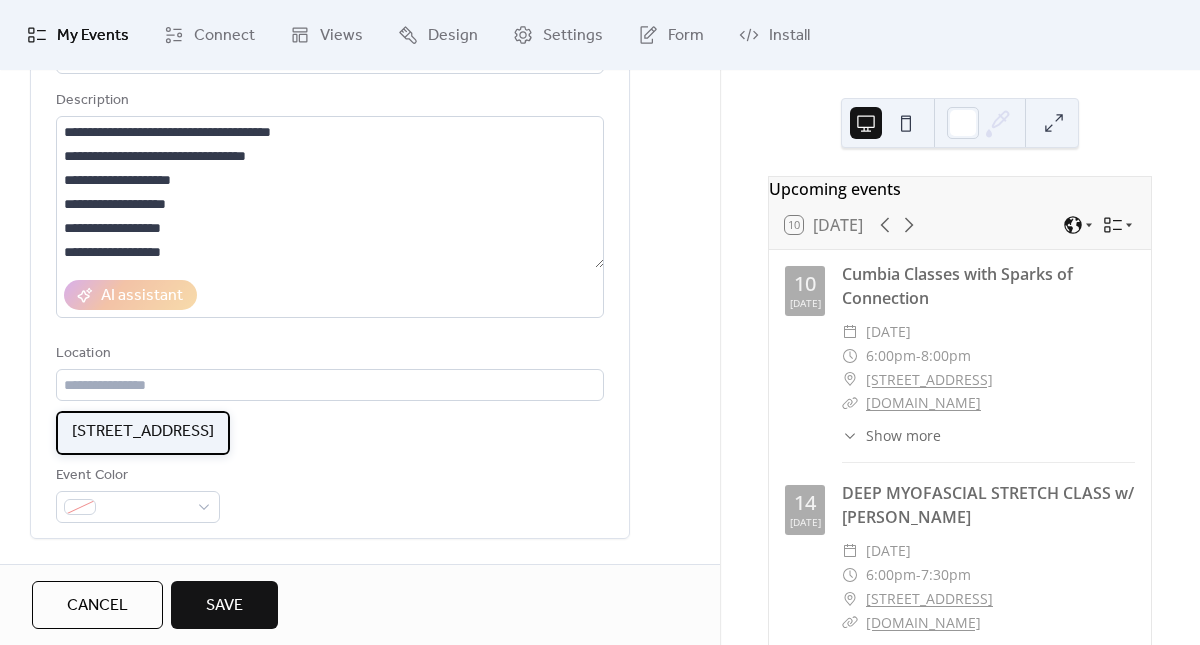 click on "[STREET_ADDRESS]" at bounding box center (143, 432) 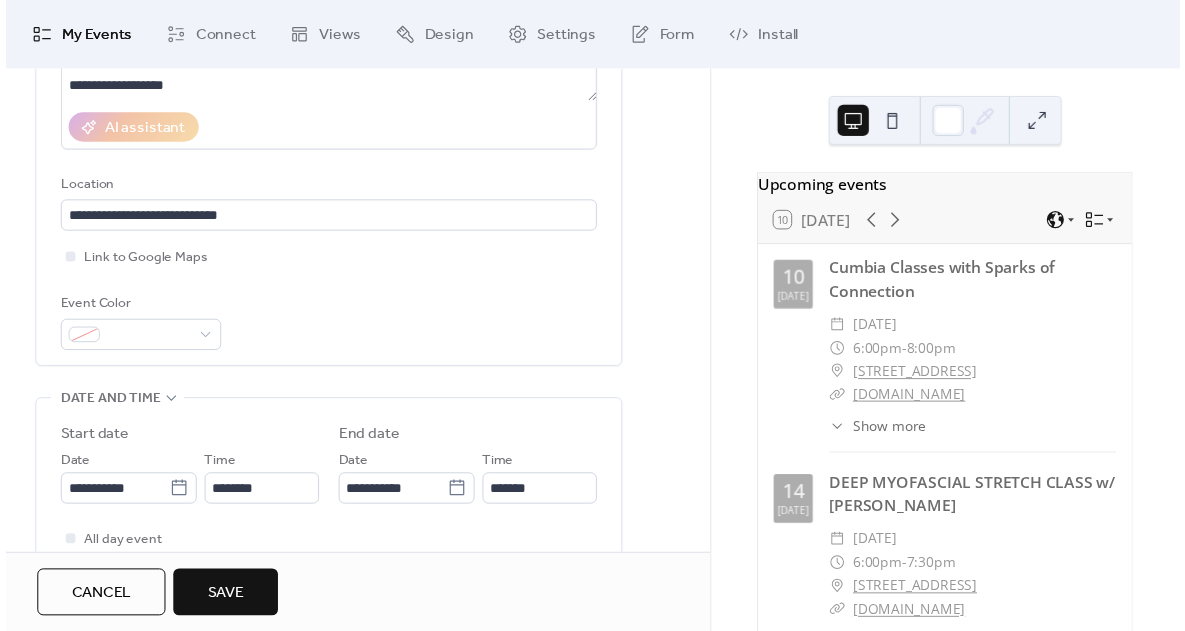 scroll, scrollTop: 361, scrollLeft: 0, axis: vertical 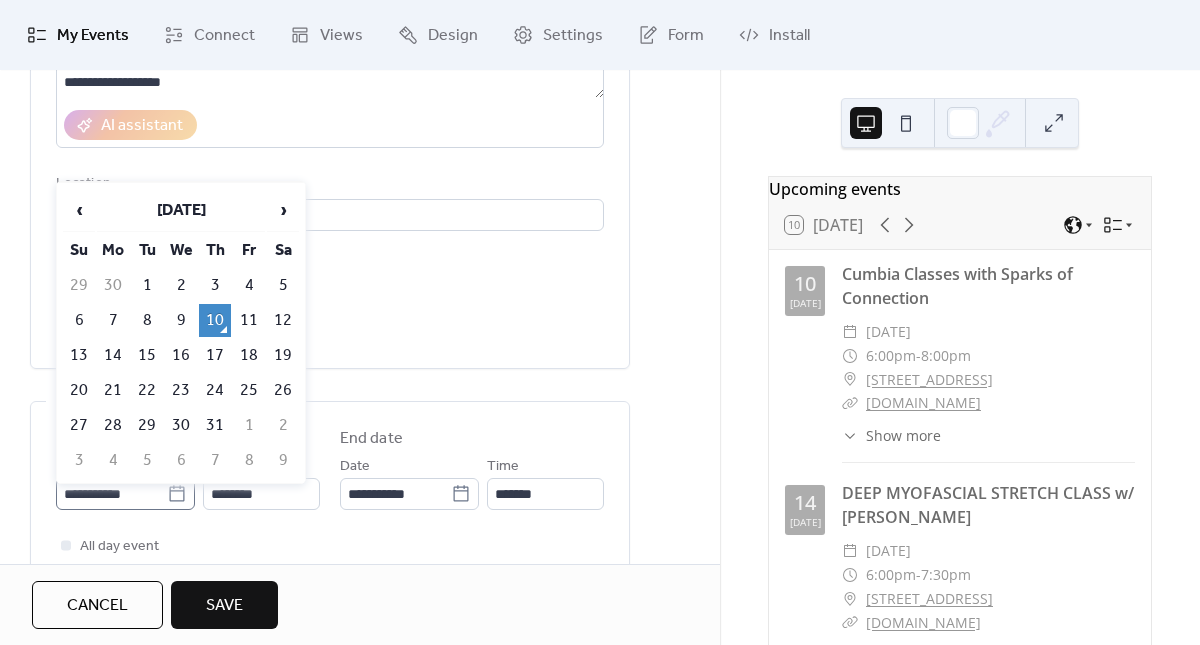 click 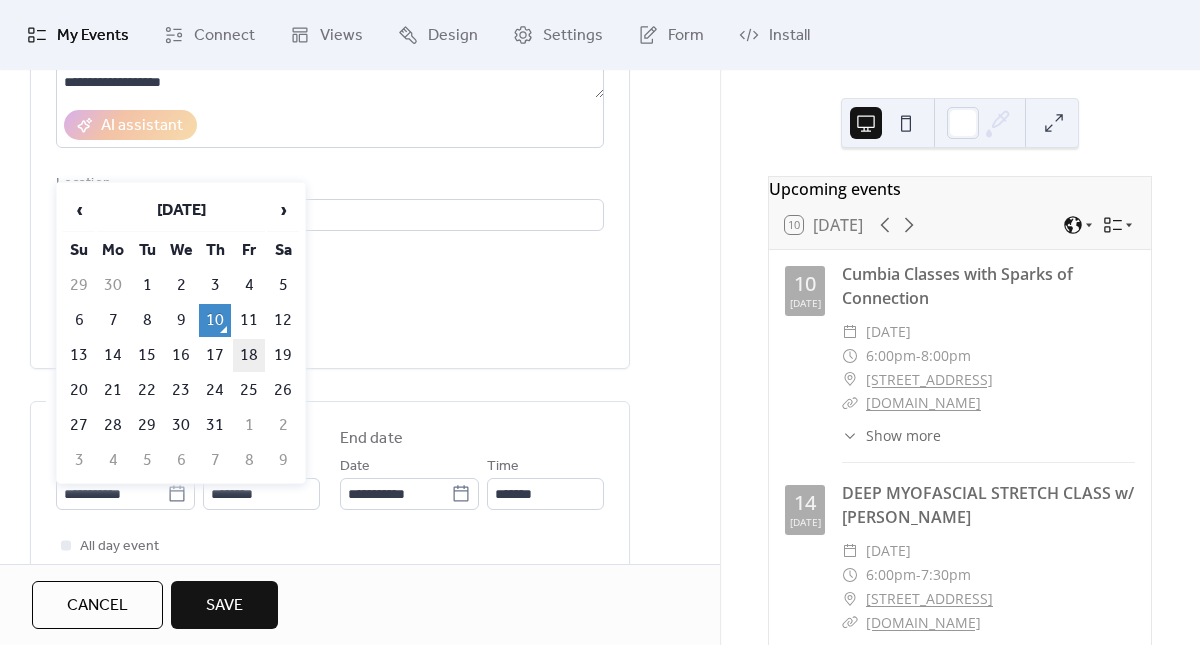 click on "18" at bounding box center [249, 355] 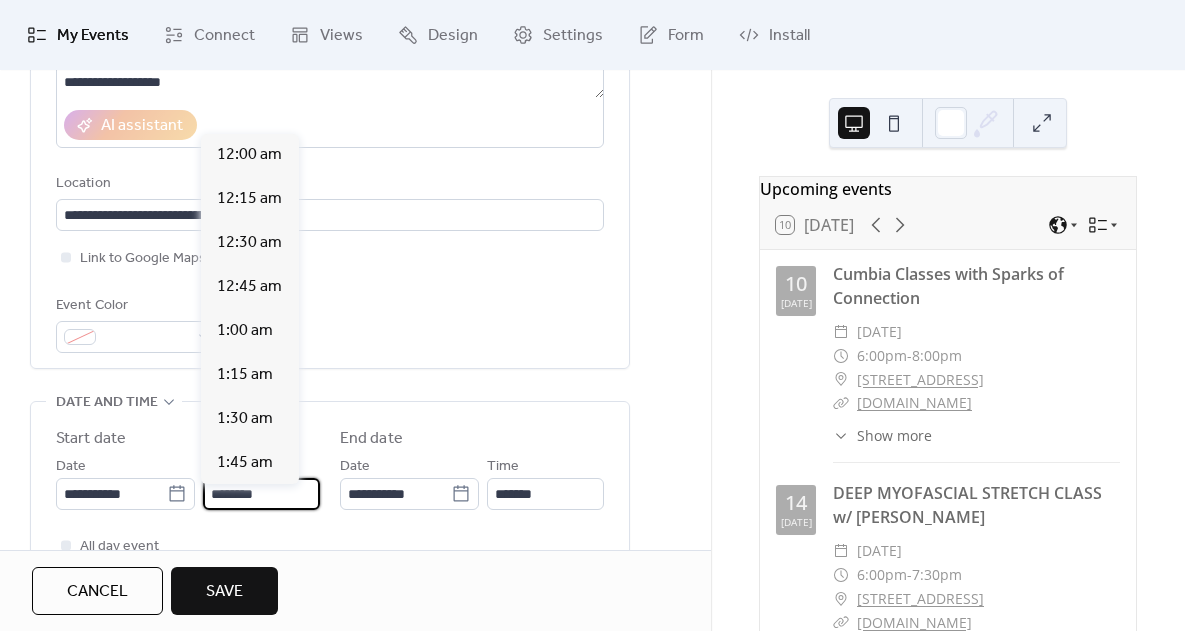 click on "********" at bounding box center (261, 494) 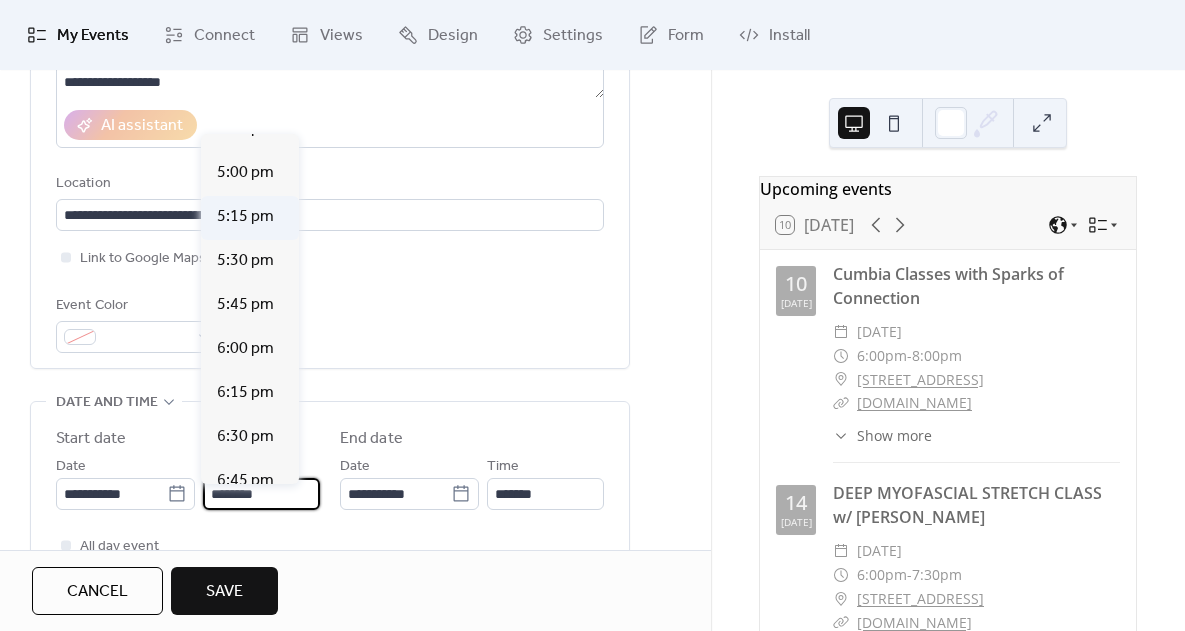 scroll, scrollTop: 2992, scrollLeft: 0, axis: vertical 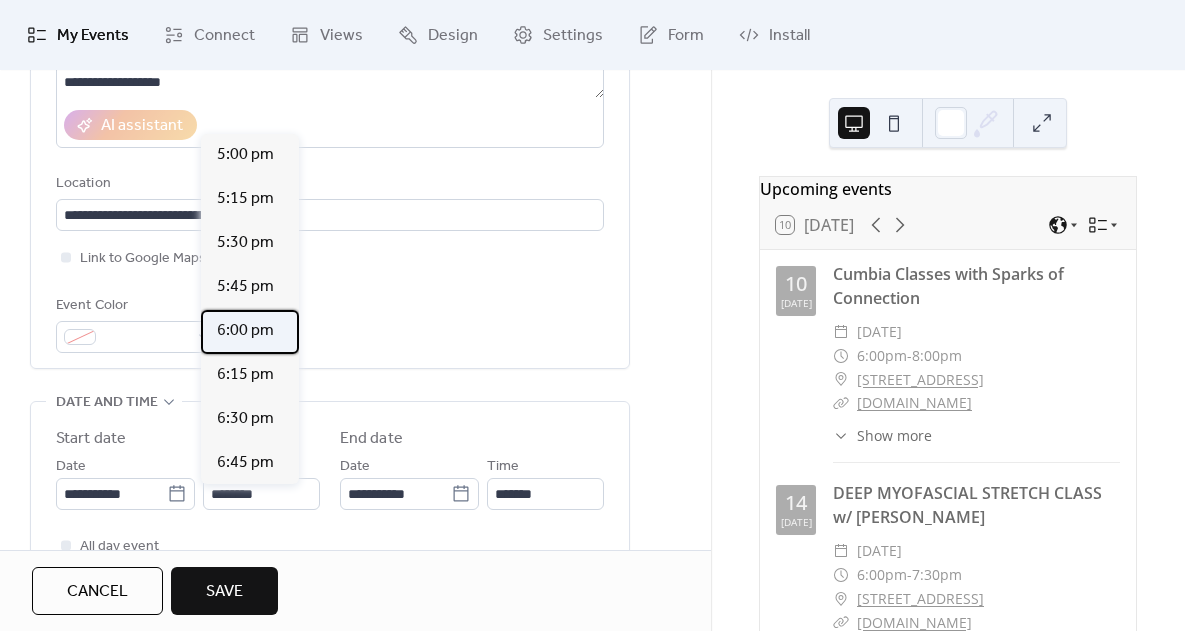 click on "6:00 pm" at bounding box center [245, 331] 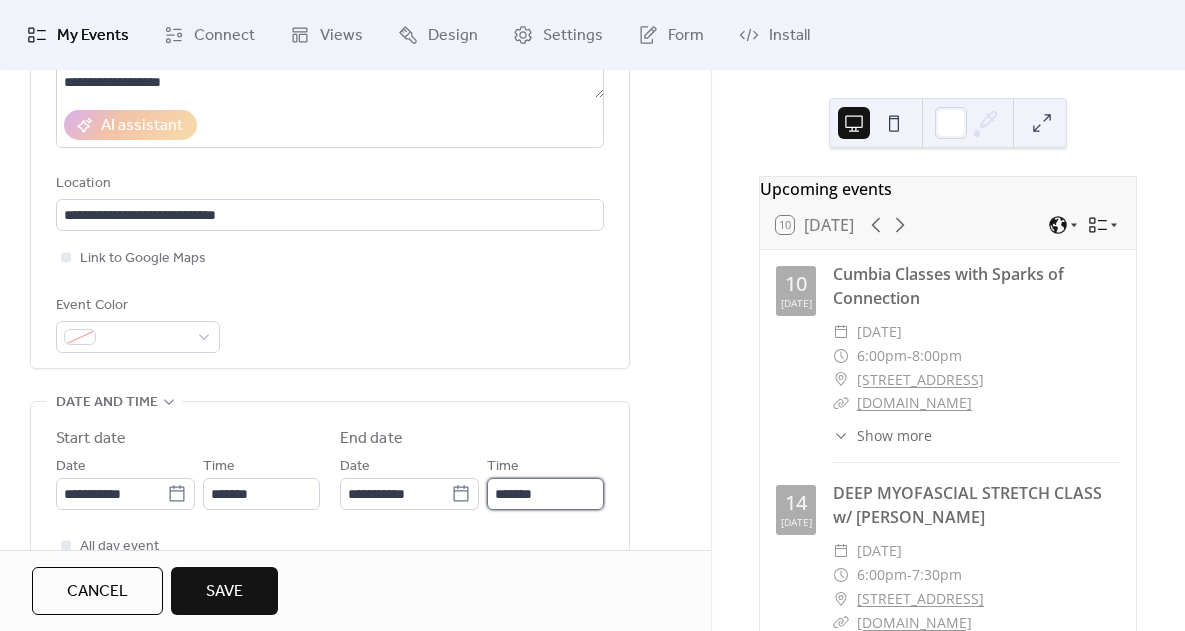 click on "*******" at bounding box center [545, 494] 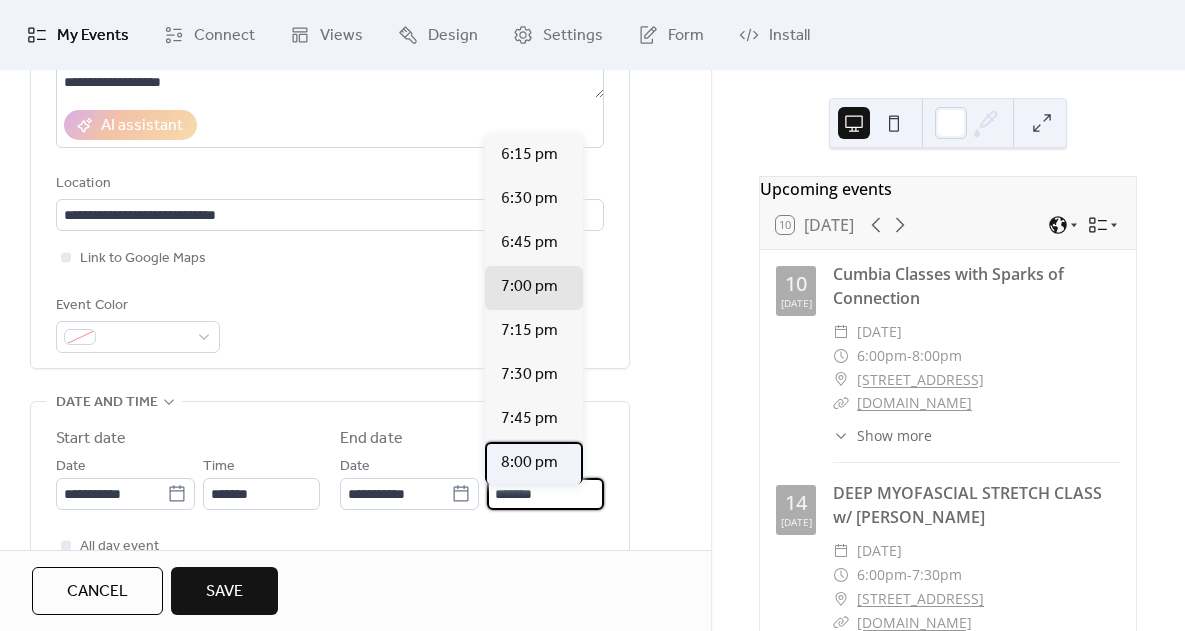 click on "8:00 pm" at bounding box center [529, 463] 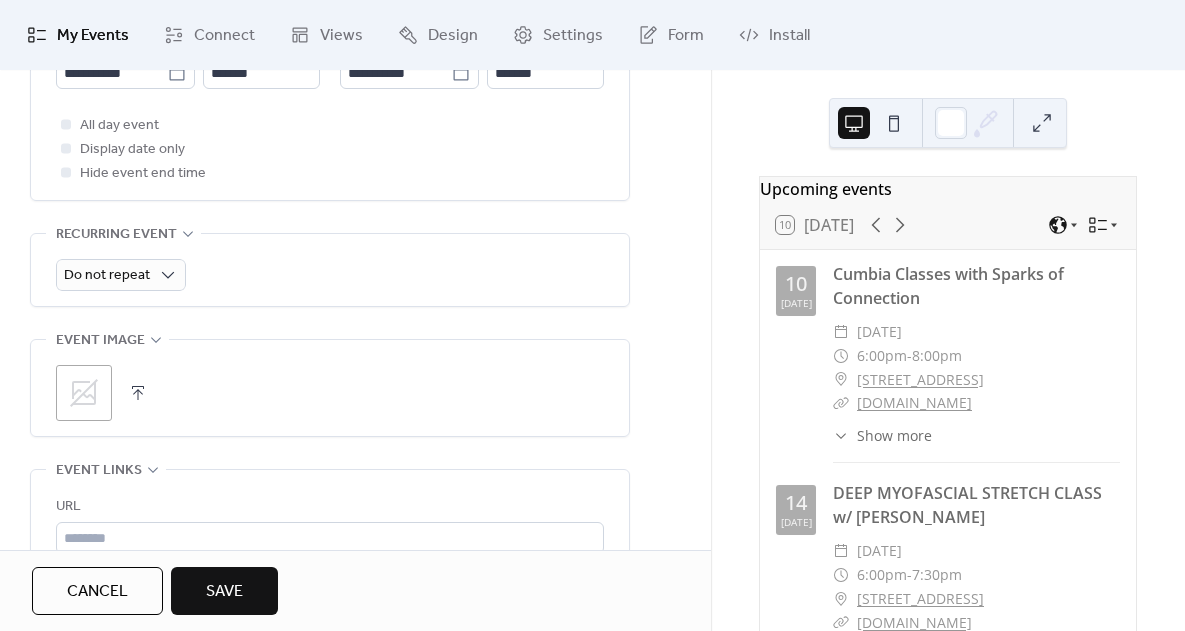 scroll, scrollTop: 801, scrollLeft: 0, axis: vertical 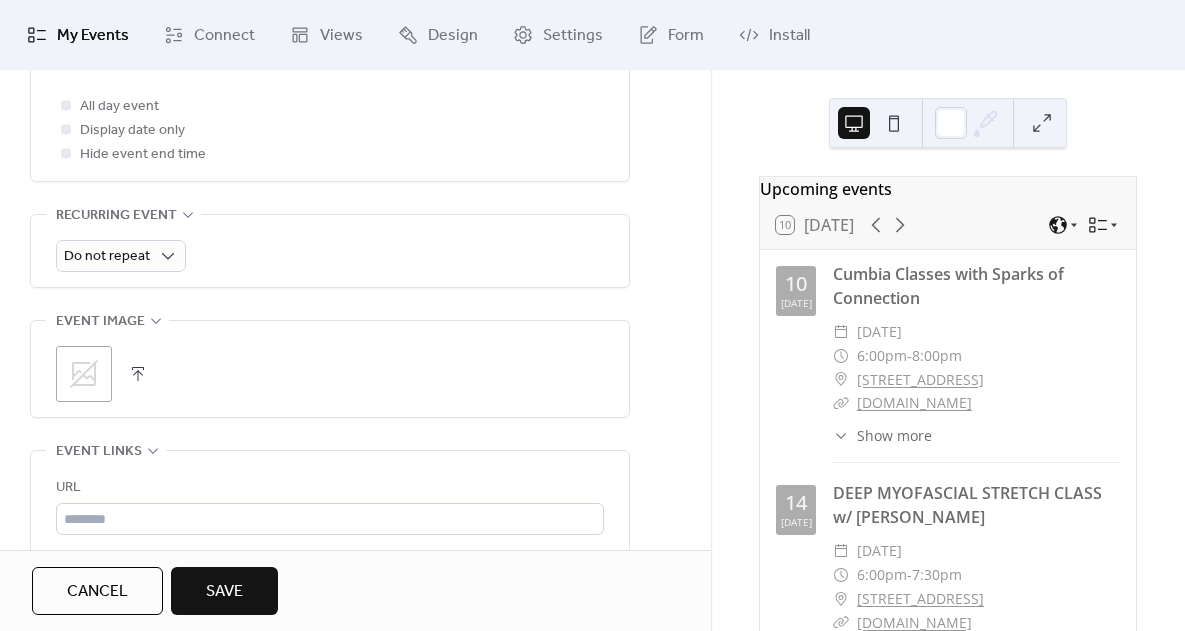click 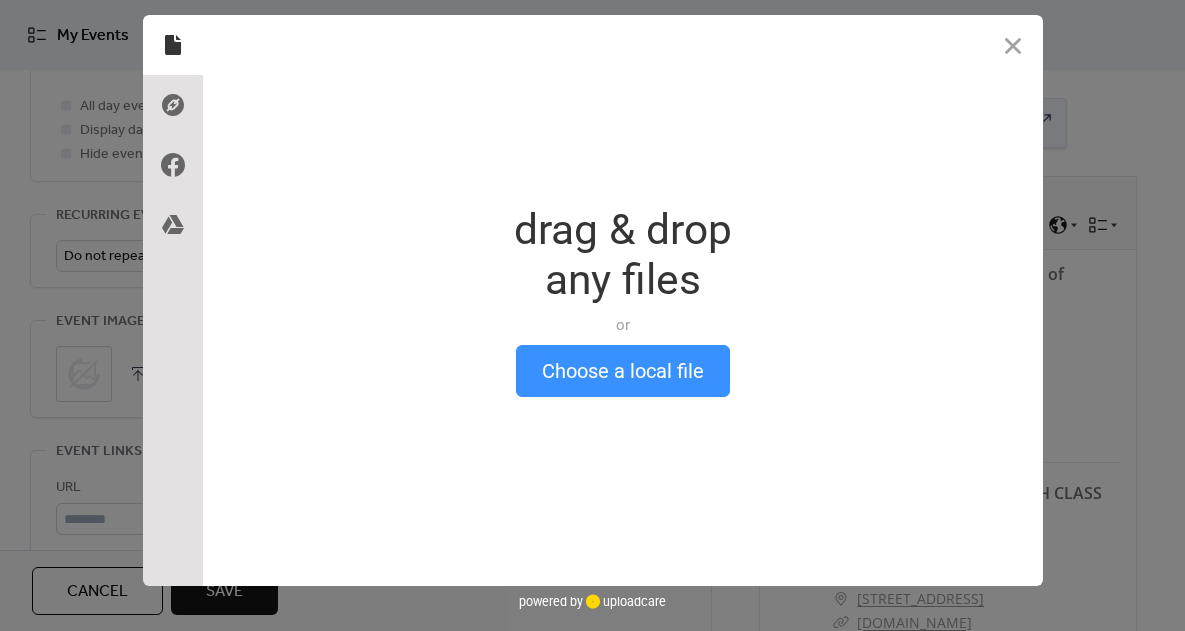 click on "Choose a local file" at bounding box center (623, 371) 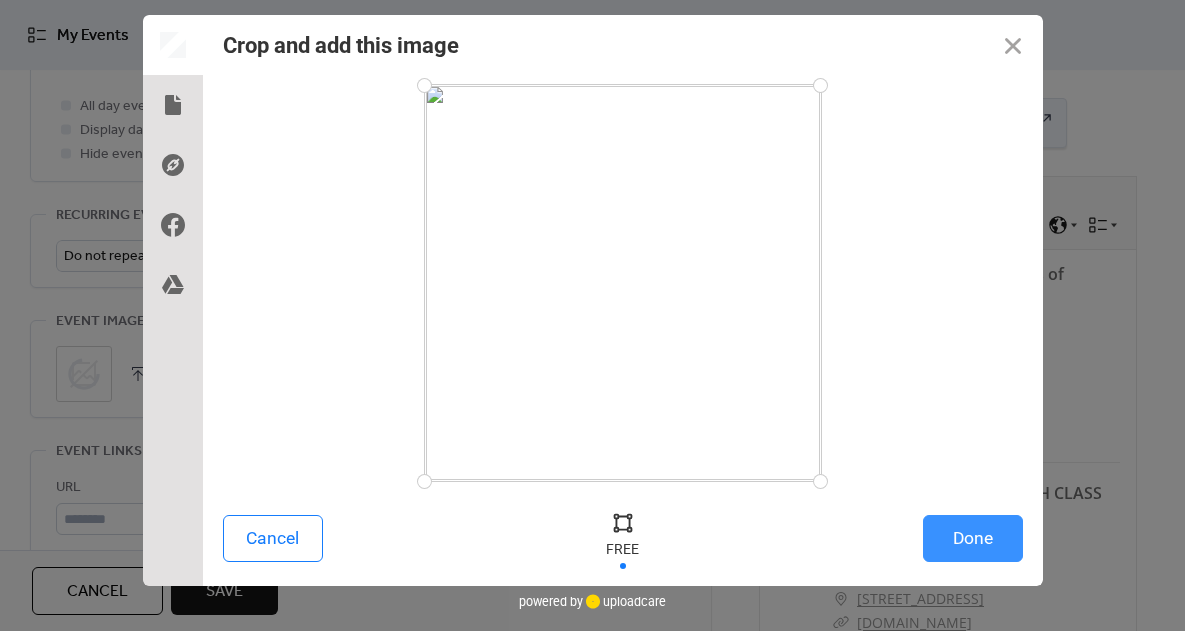 click on "Done" at bounding box center [973, 538] 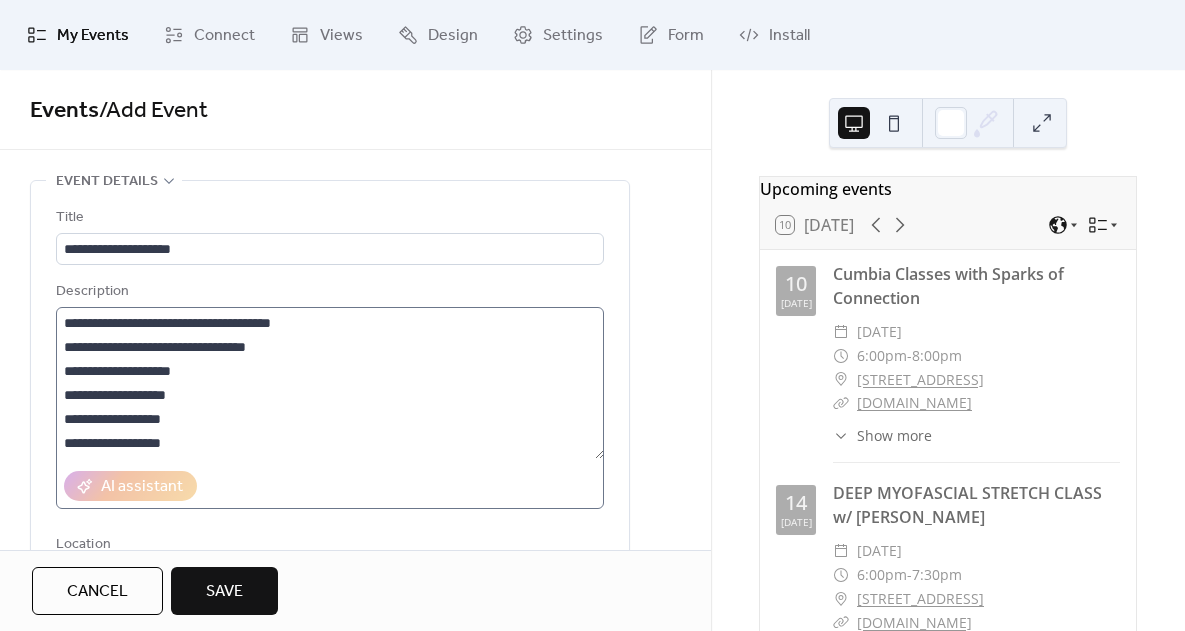 scroll, scrollTop: 0, scrollLeft: 0, axis: both 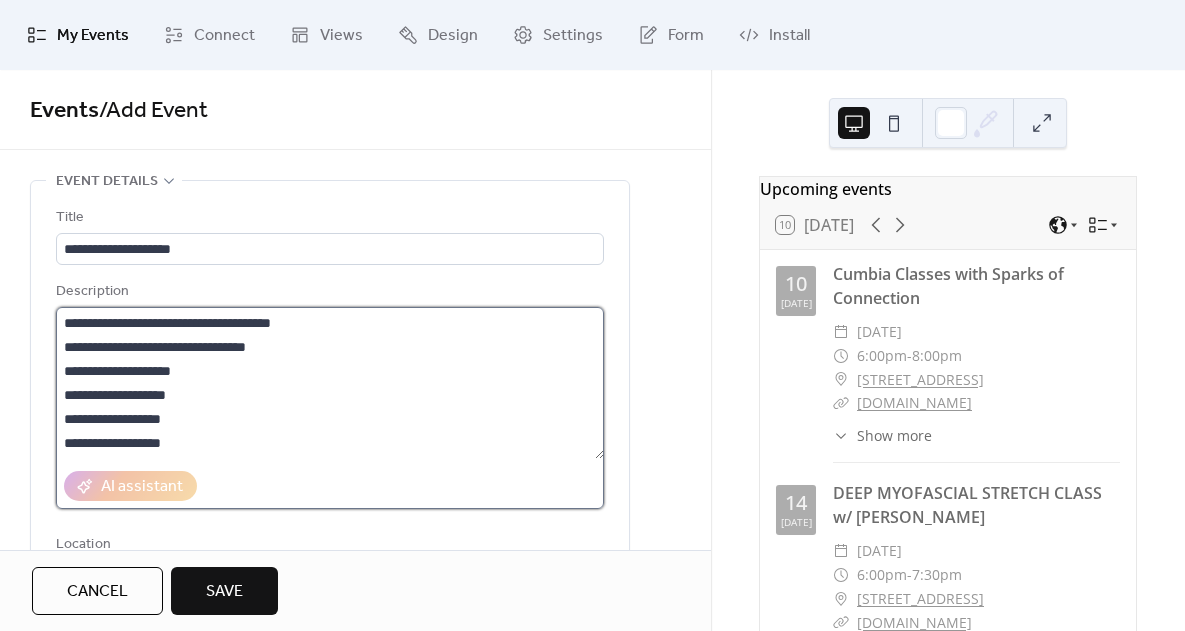 click on "**********" at bounding box center (330, 383) 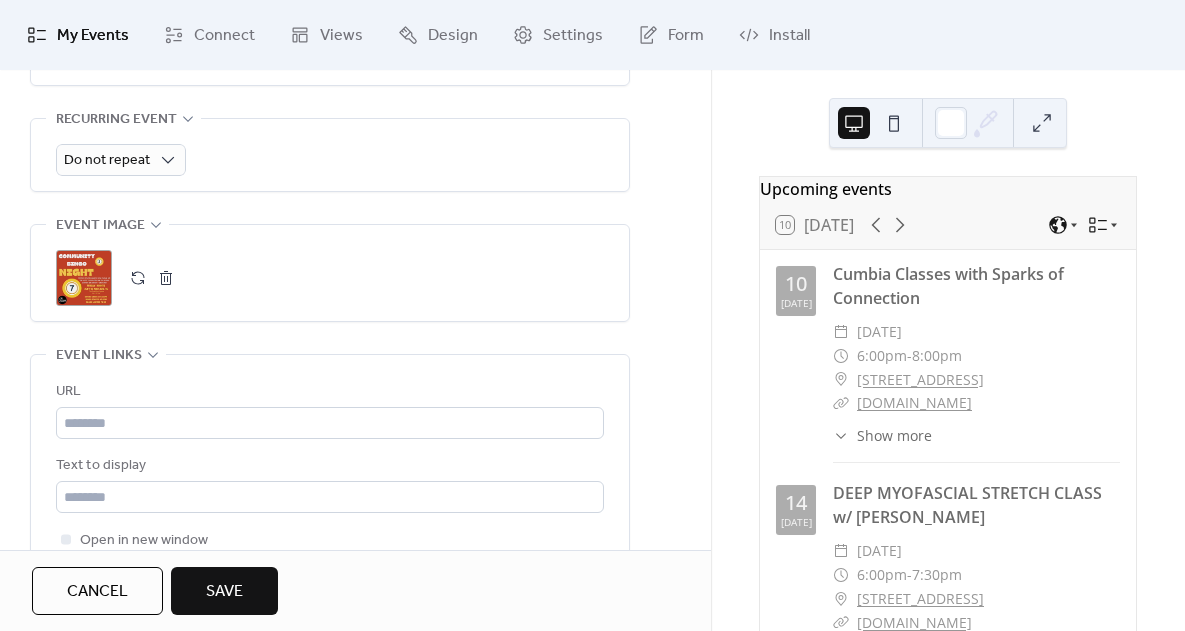 scroll, scrollTop: 926, scrollLeft: 0, axis: vertical 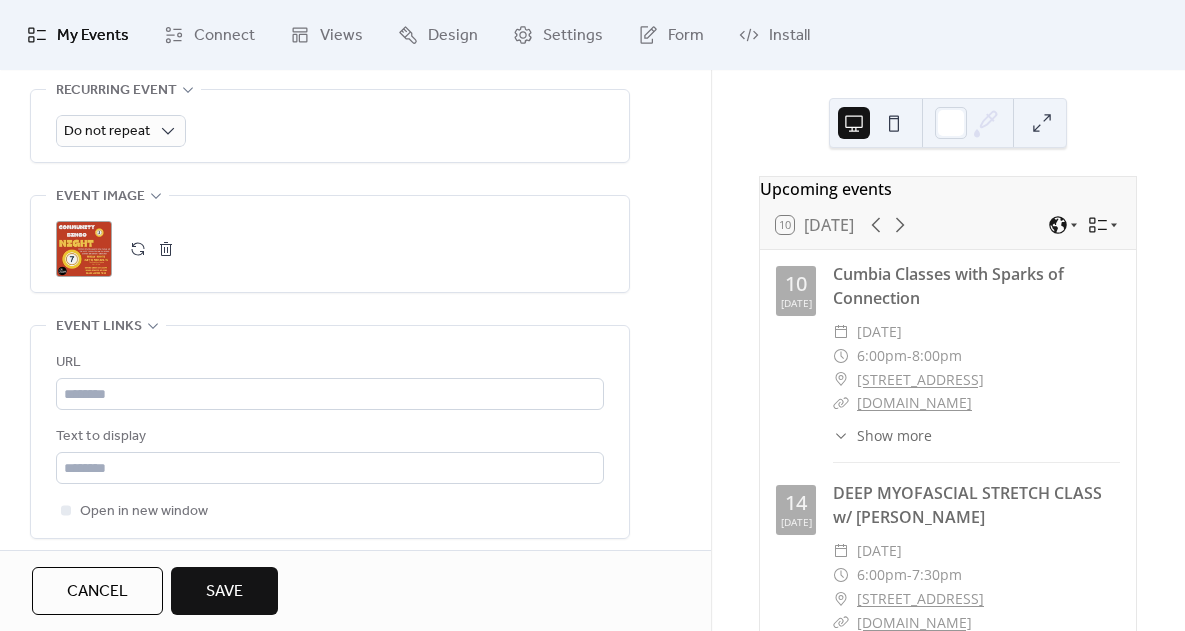 type on "**********" 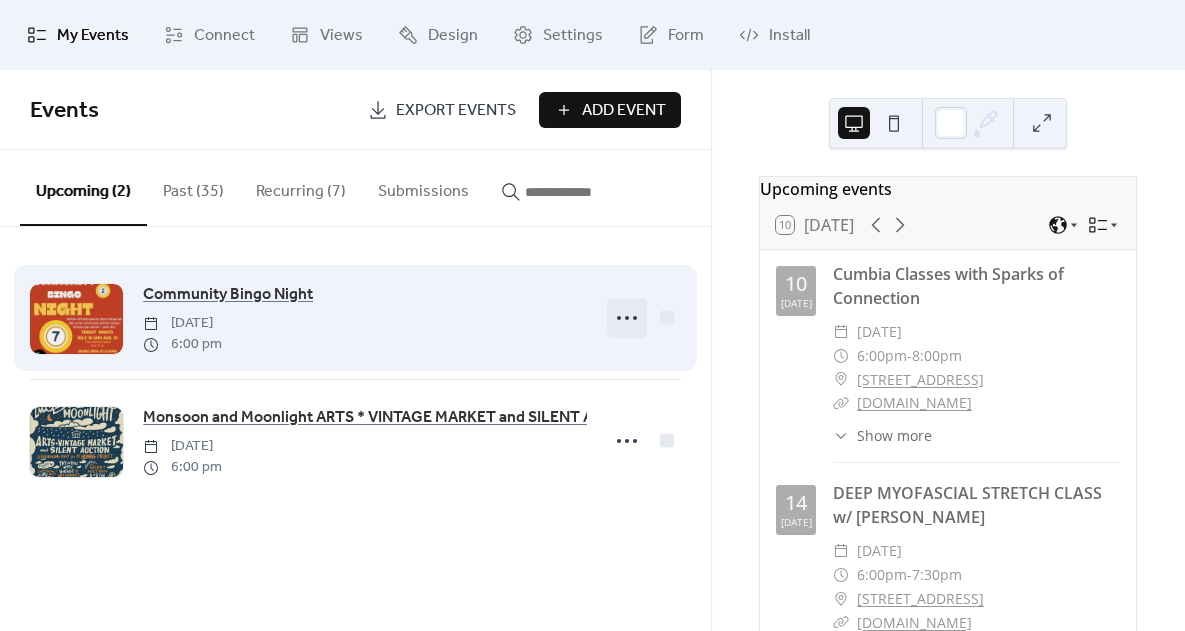 click 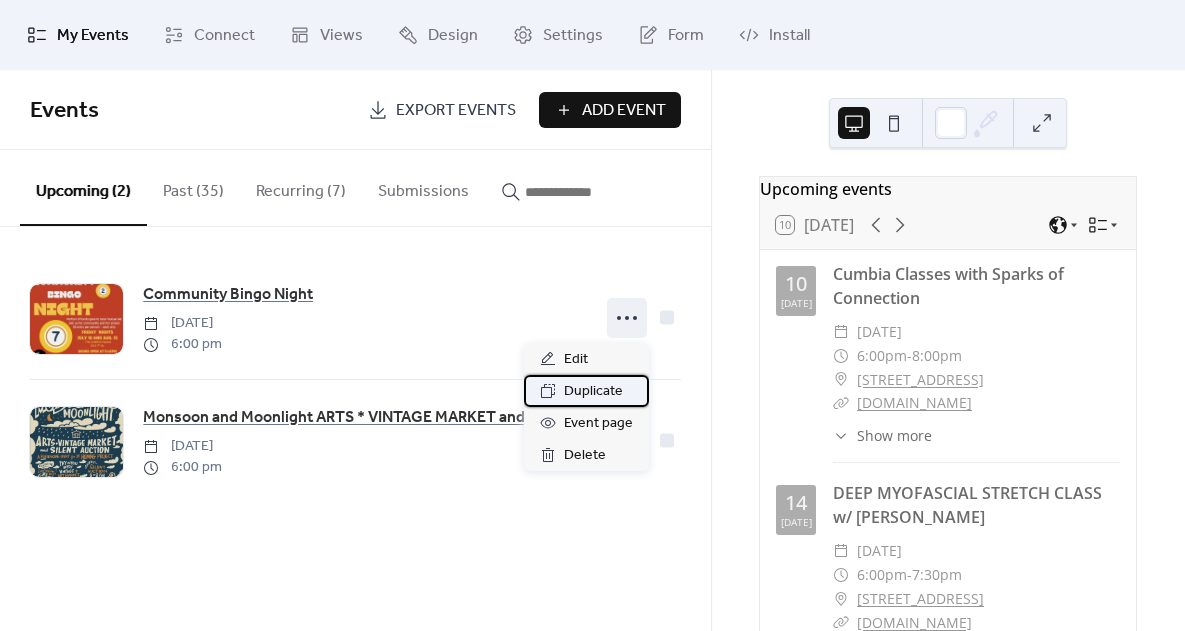 click on "Duplicate" at bounding box center (593, 392) 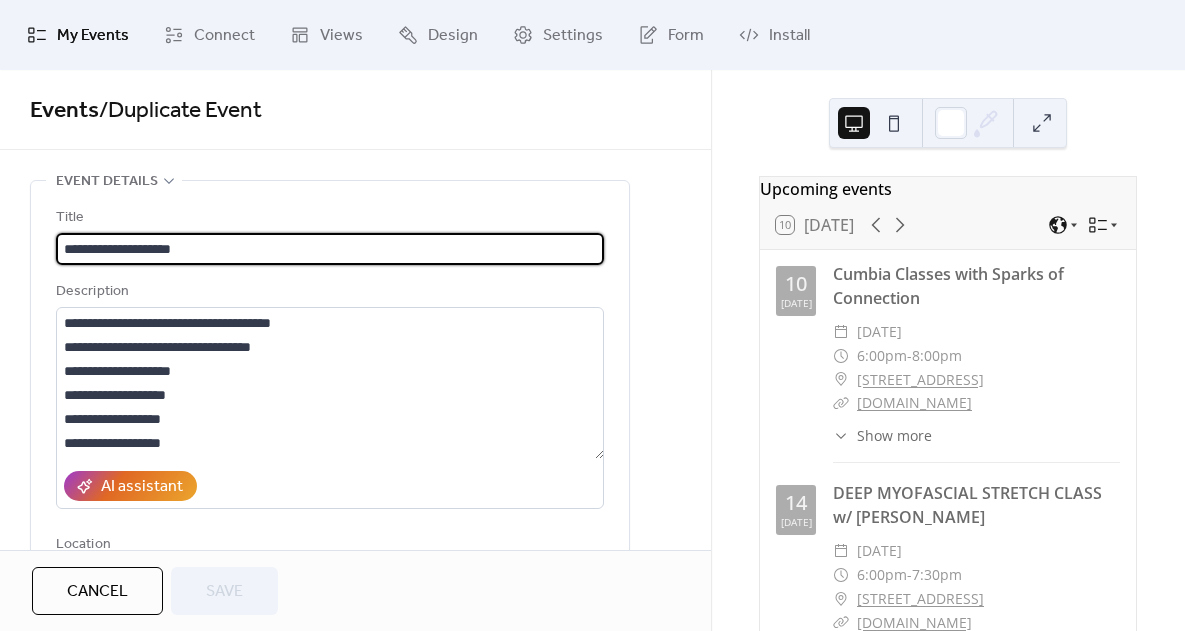 scroll, scrollTop: 48, scrollLeft: 0, axis: vertical 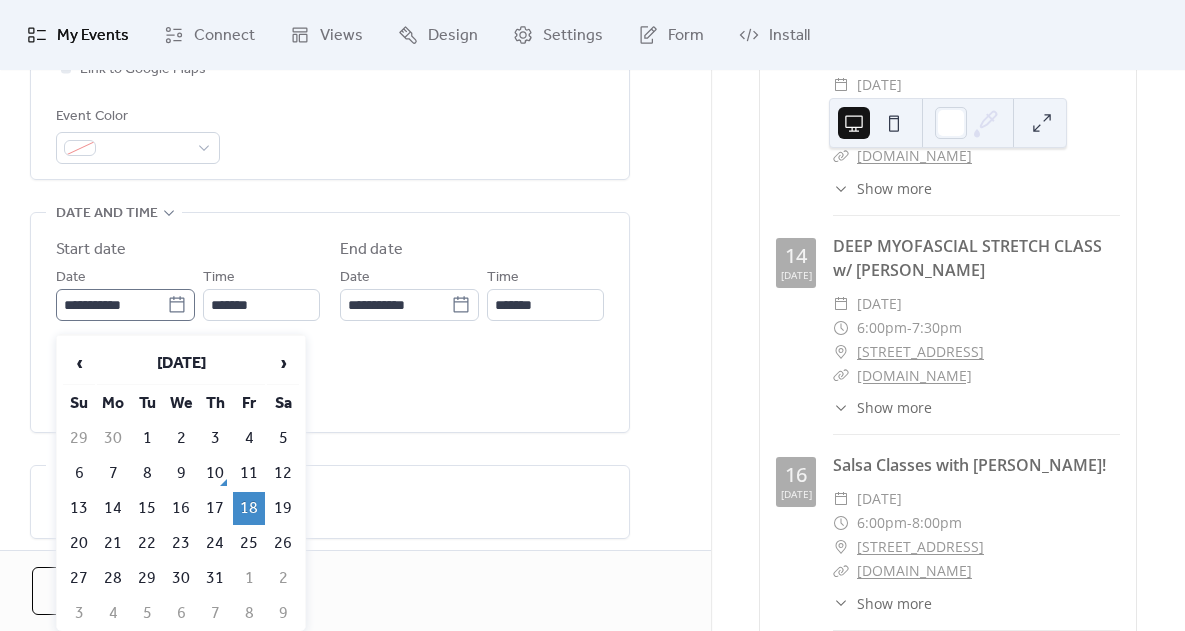 click 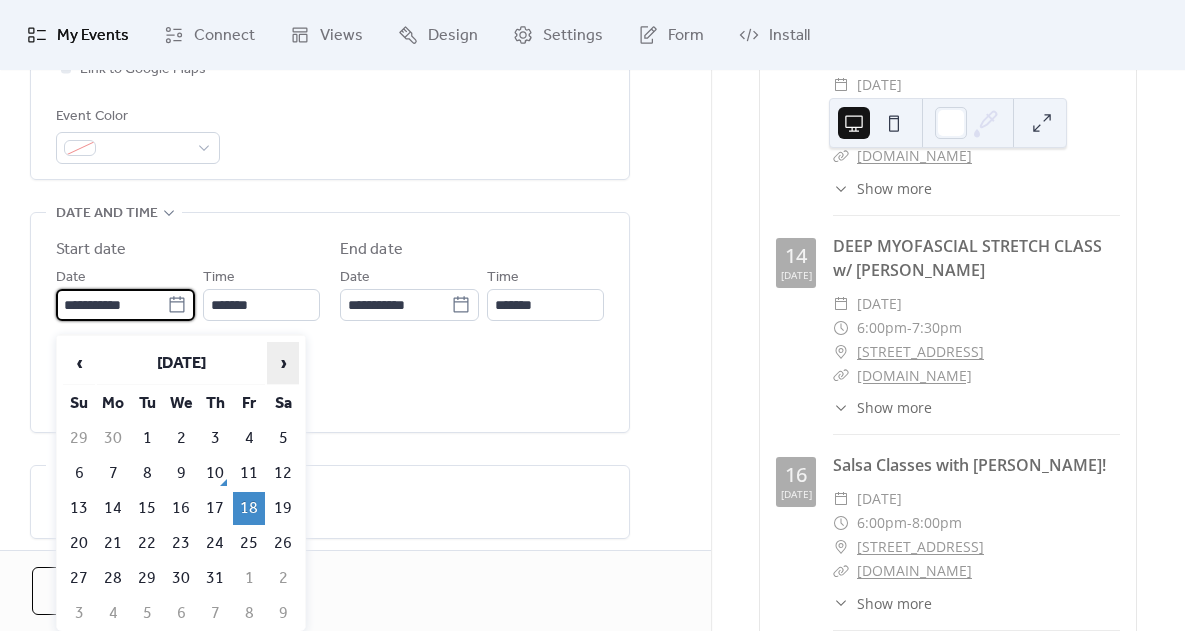 click on "›" at bounding box center [283, 363] 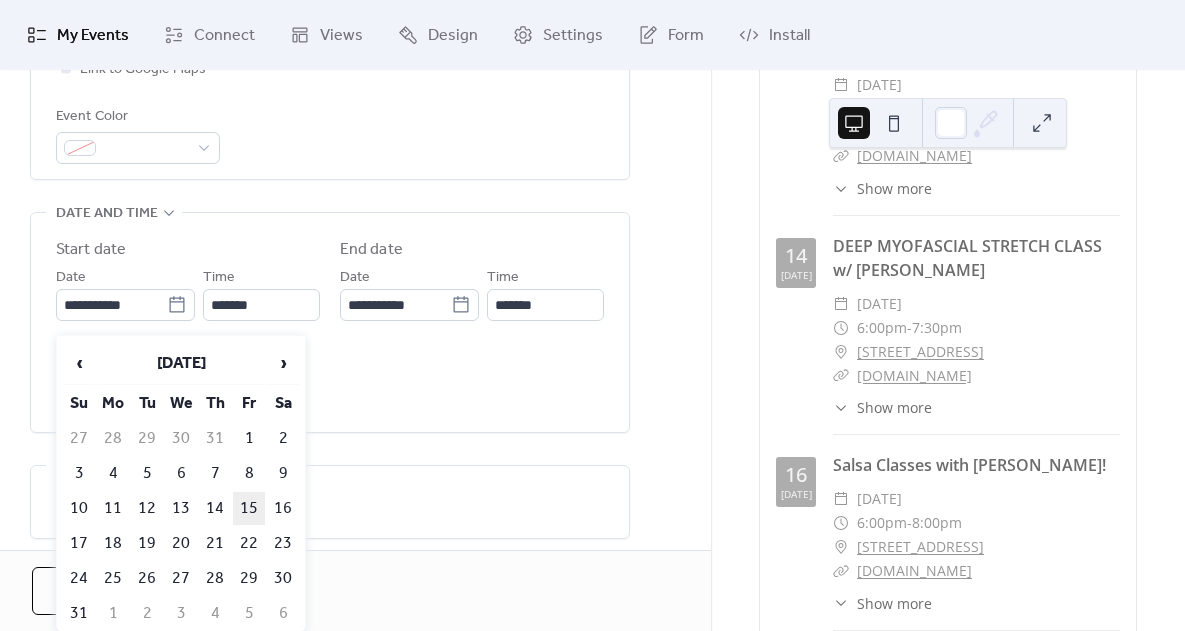 click on "15" at bounding box center (249, 508) 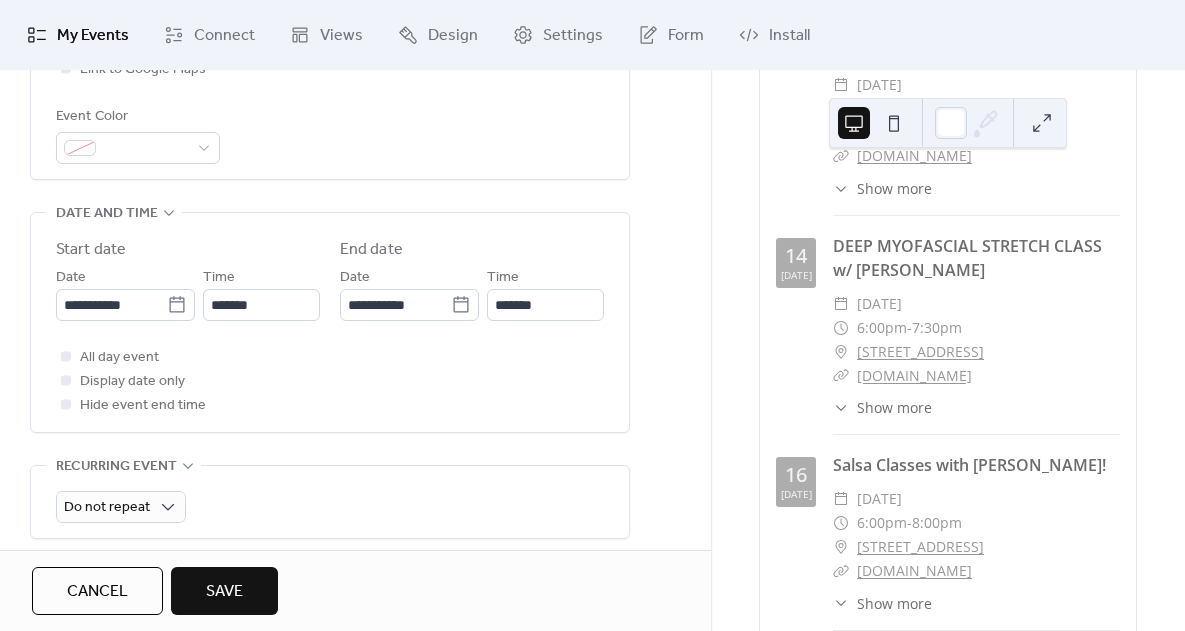 click on "Save" at bounding box center [224, 592] 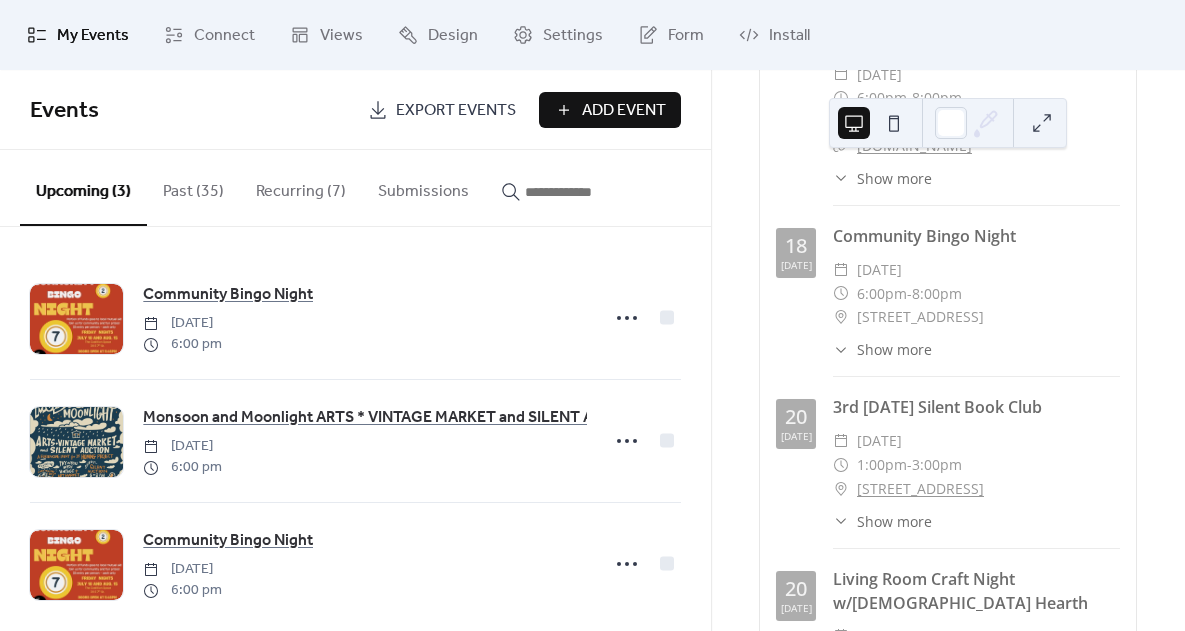 scroll, scrollTop: 917, scrollLeft: 0, axis: vertical 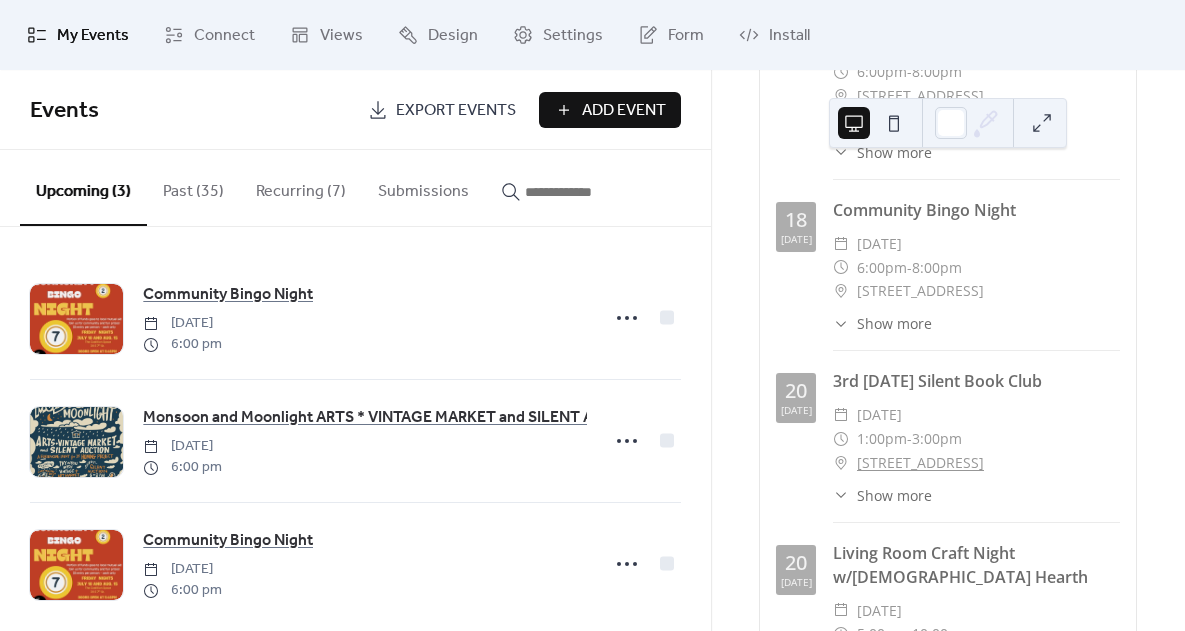 click on "Show more" at bounding box center [894, 323] 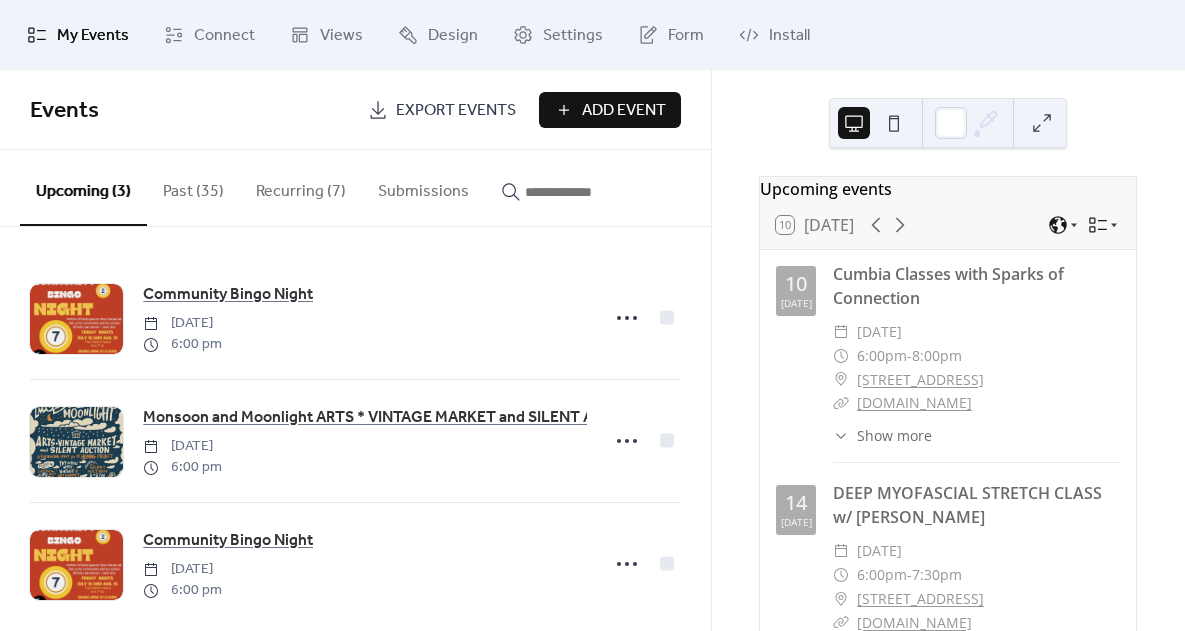 scroll, scrollTop: 0, scrollLeft: 0, axis: both 